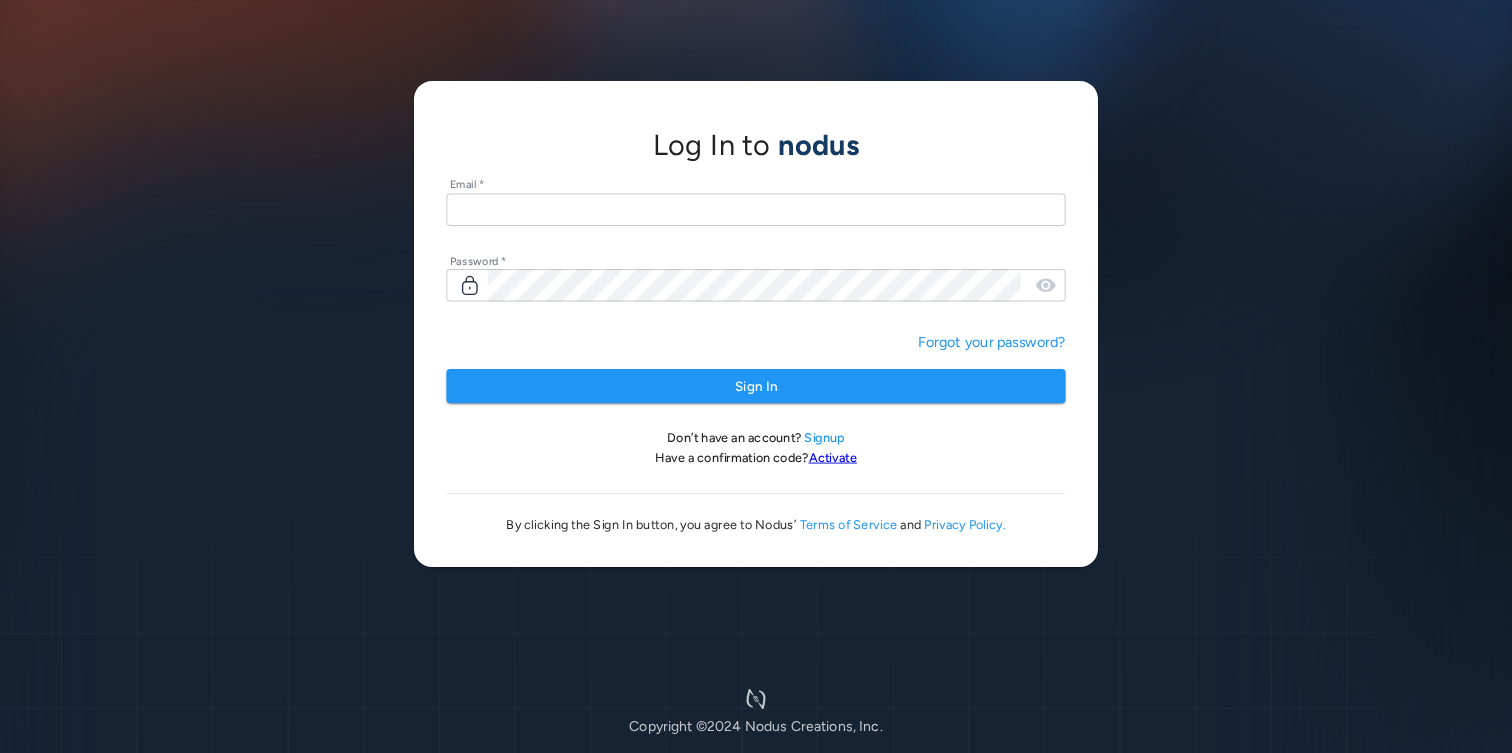 scroll, scrollTop: 0, scrollLeft: 0, axis: both 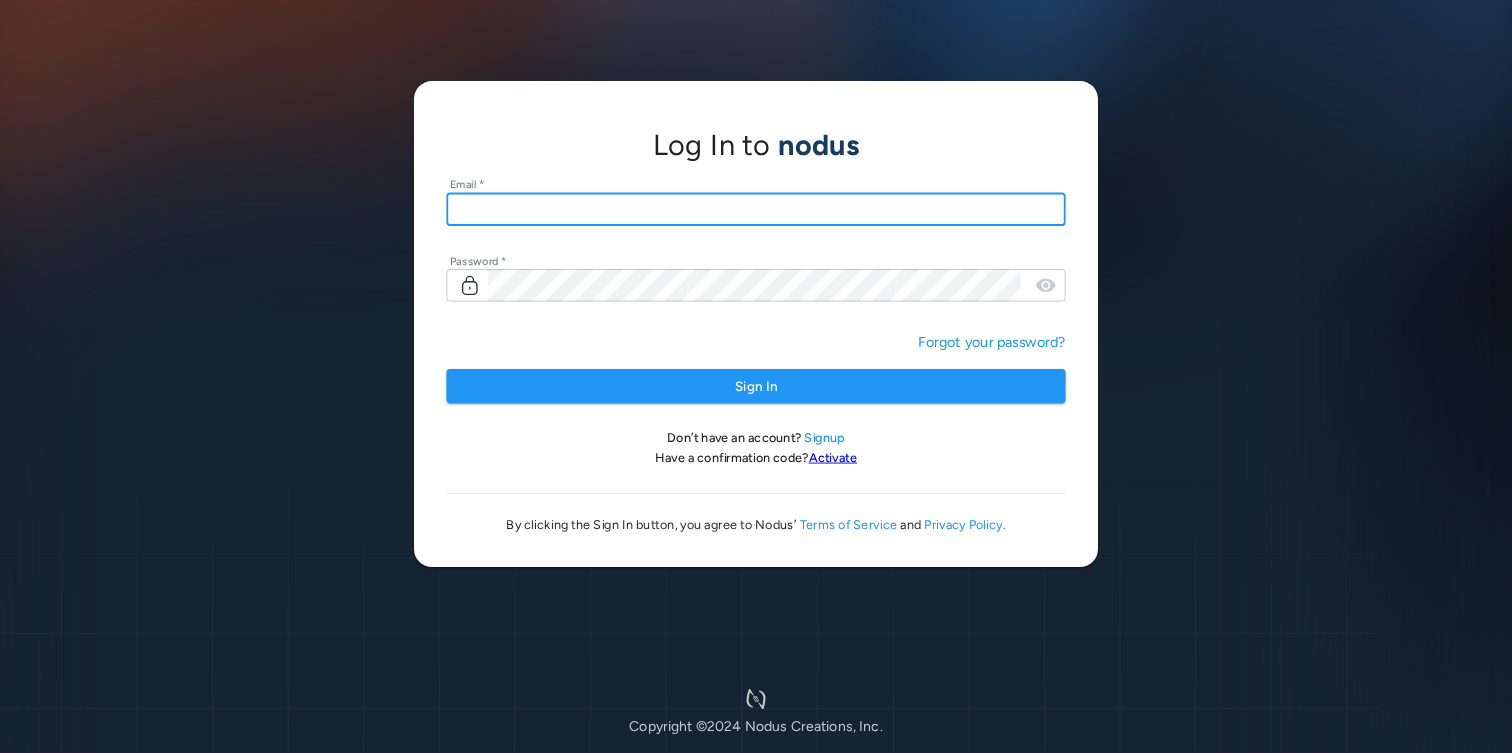 type on "**********" 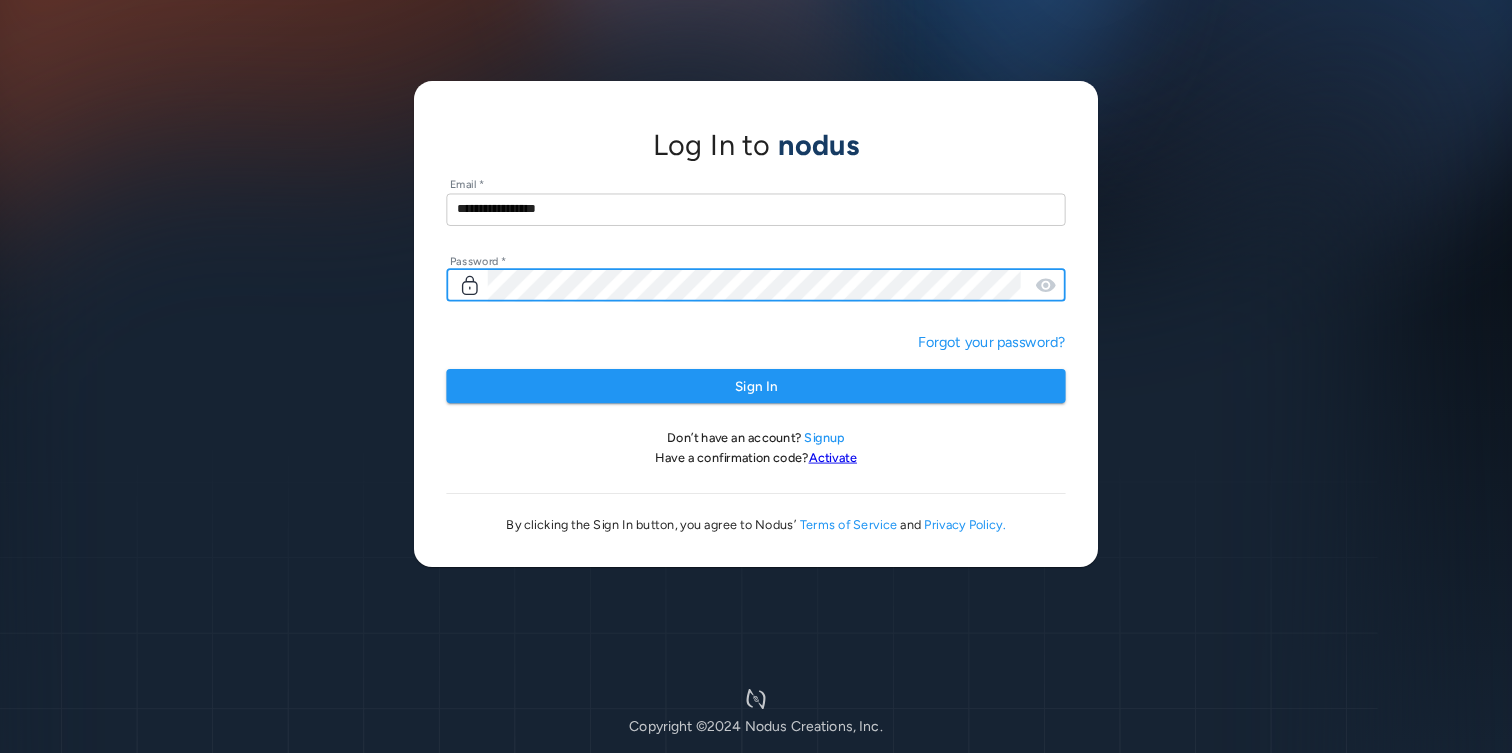 click on "Sign In" at bounding box center [755, 386] 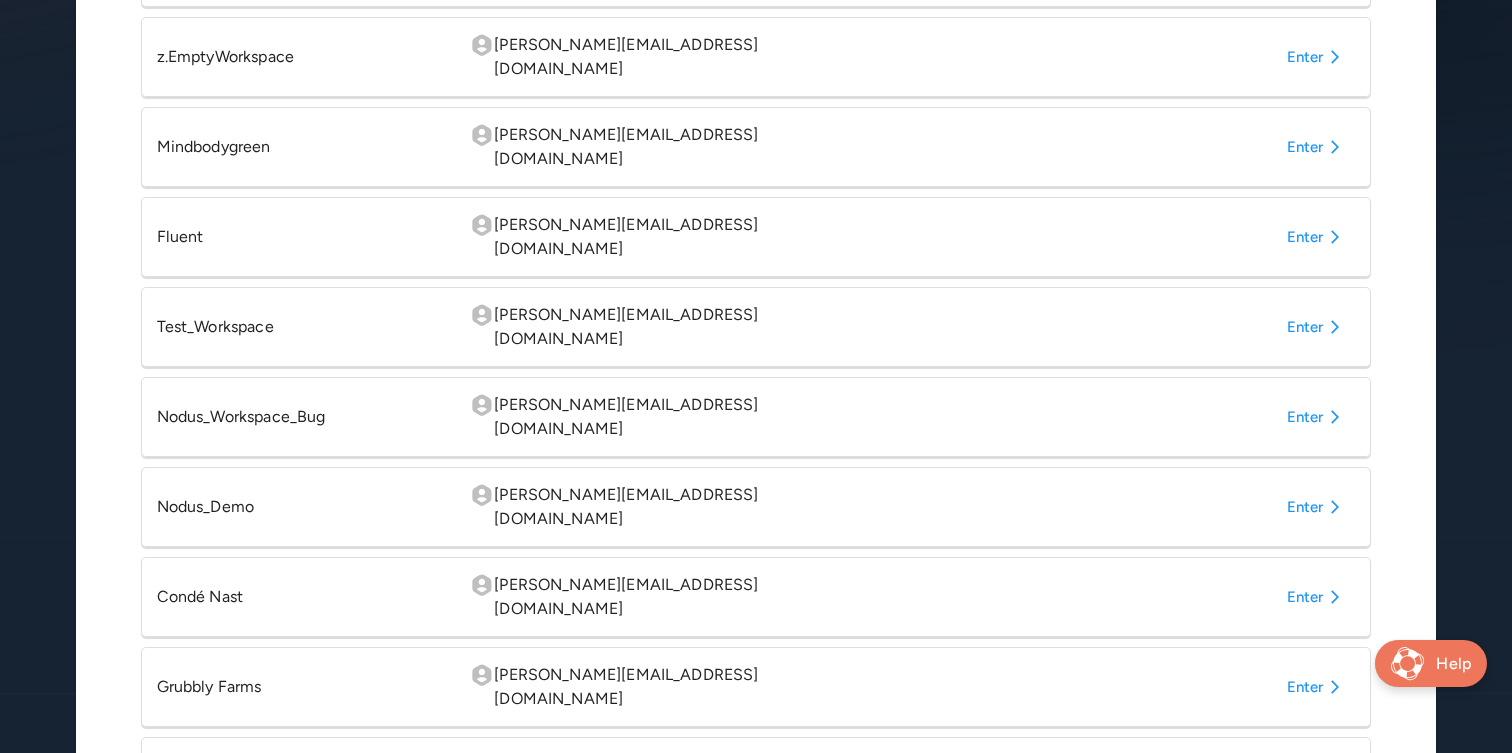 scroll, scrollTop: 570, scrollLeft: 0, axis: vertical 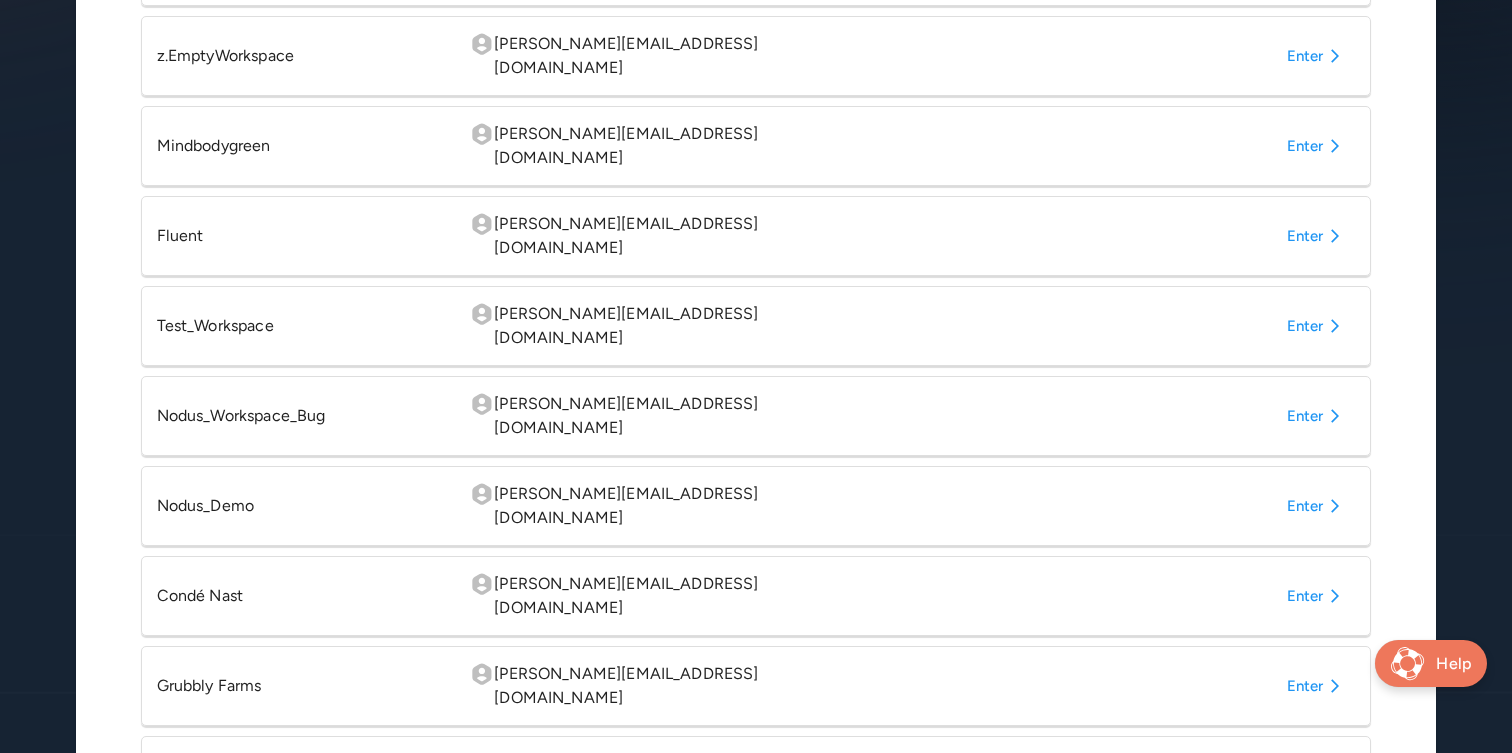 click on "Enter" at bounding box center [1317, 596] 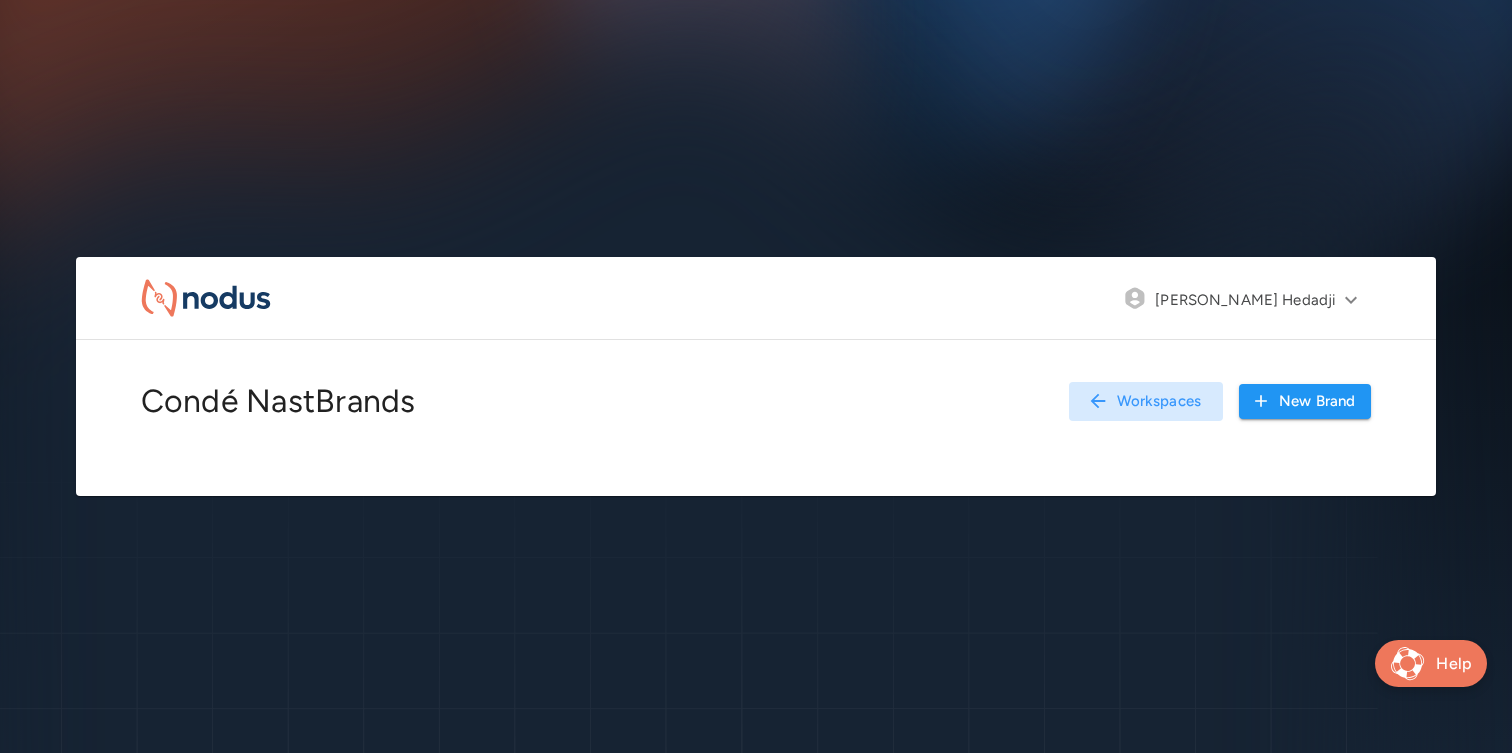 scroll, scrollTop: 0, scrollLeft: 0, axis: both 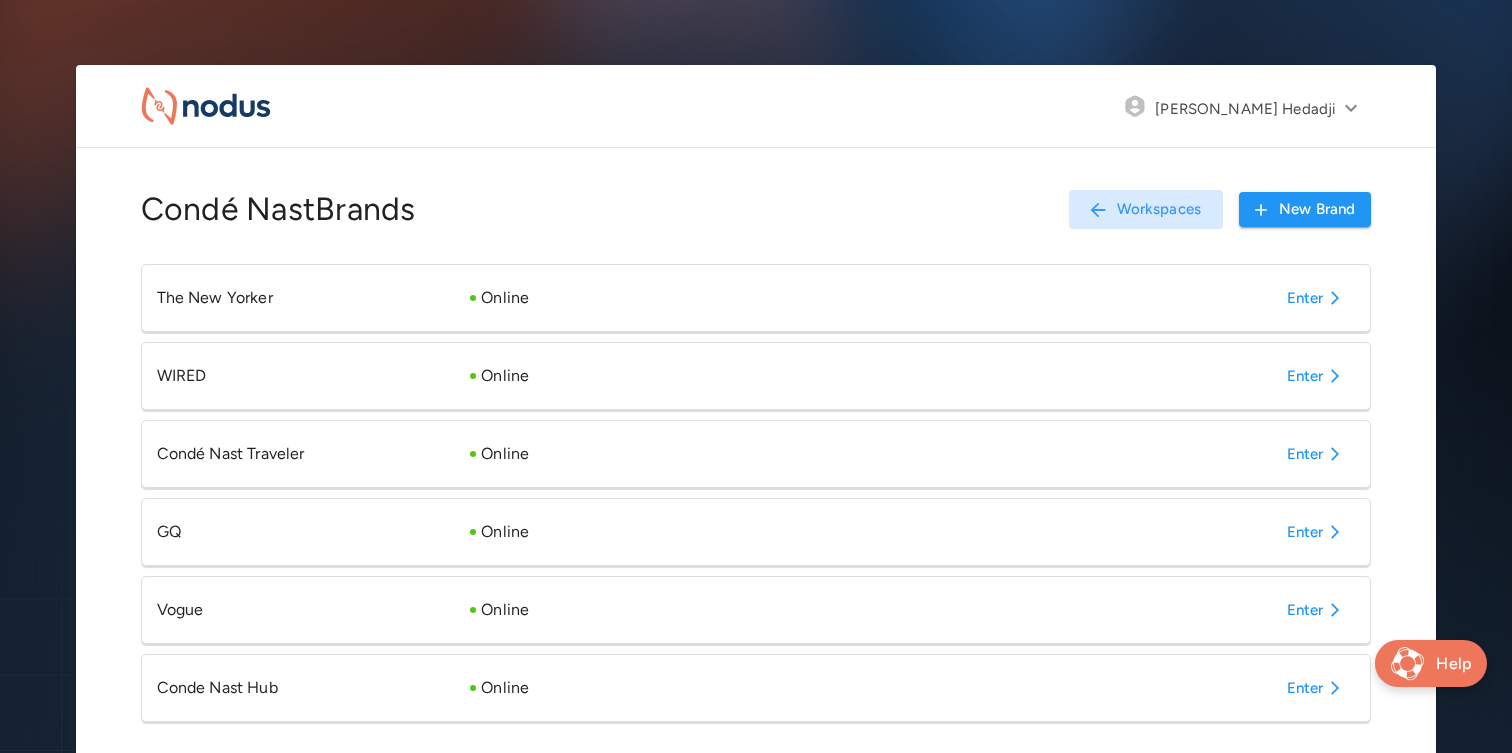 click on "Enter" at bounding box center (1317, 688) 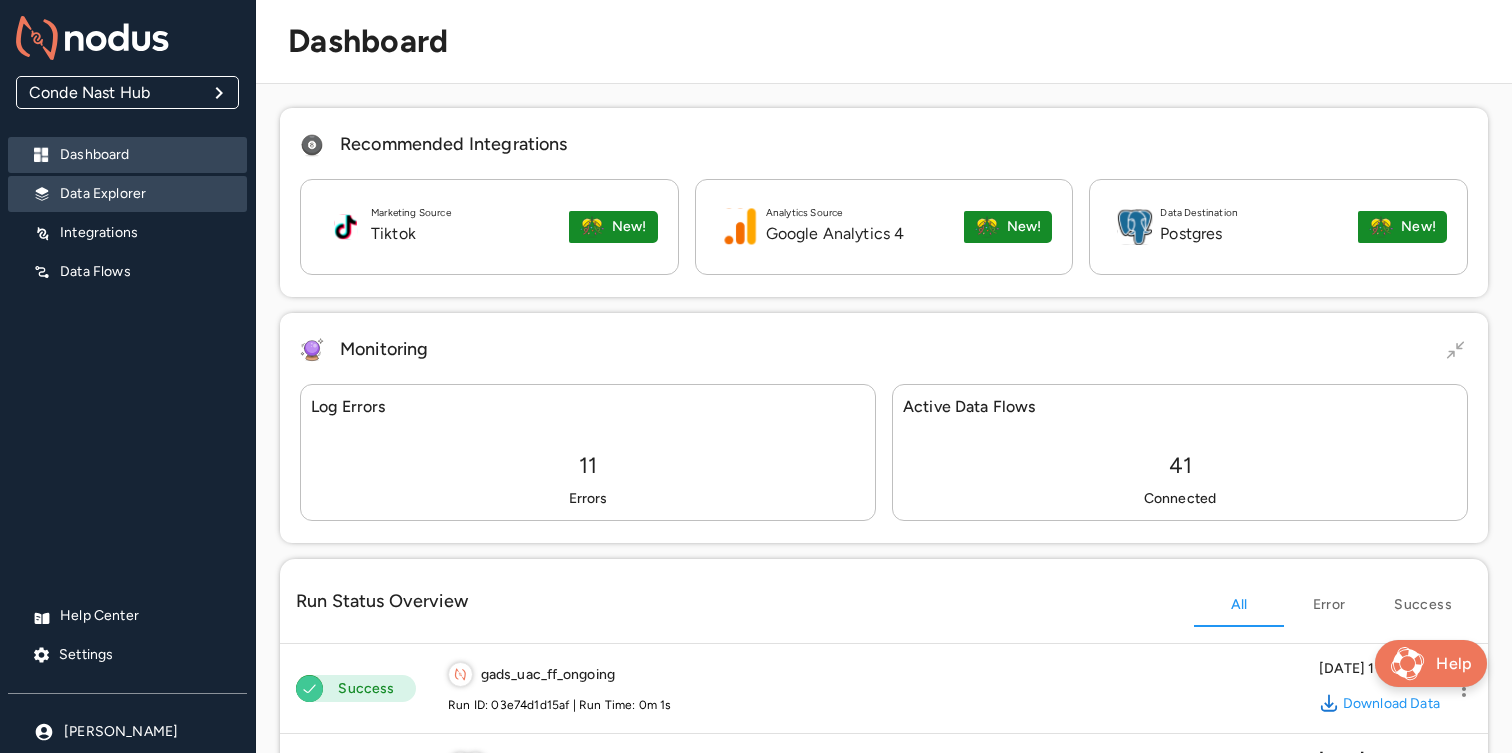 click on "Data Explorer" at bounding box center [145, 194] 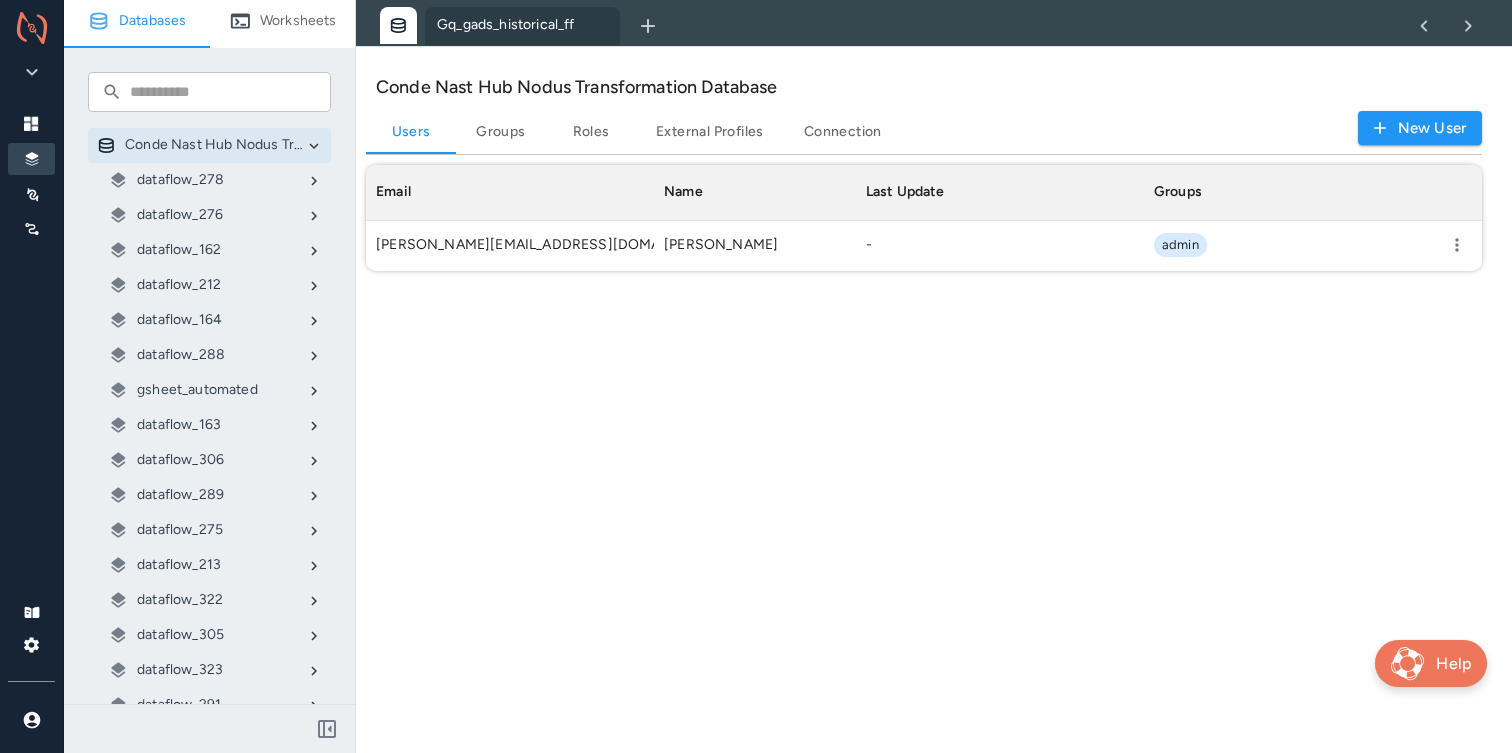 scroll, scrollTop: 1, scrollLeft: 1, axis: both 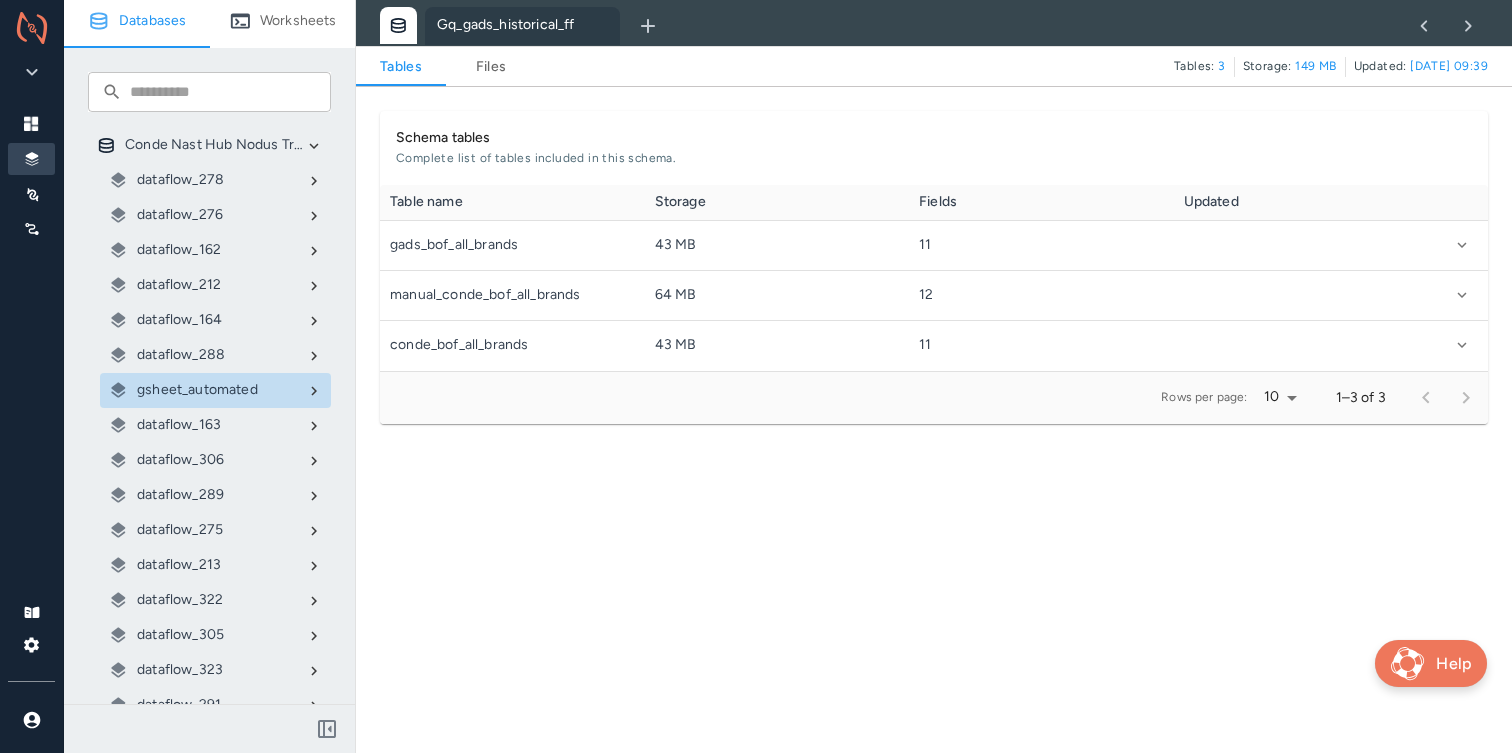 click on "Files" at bounding box center [491, 67] 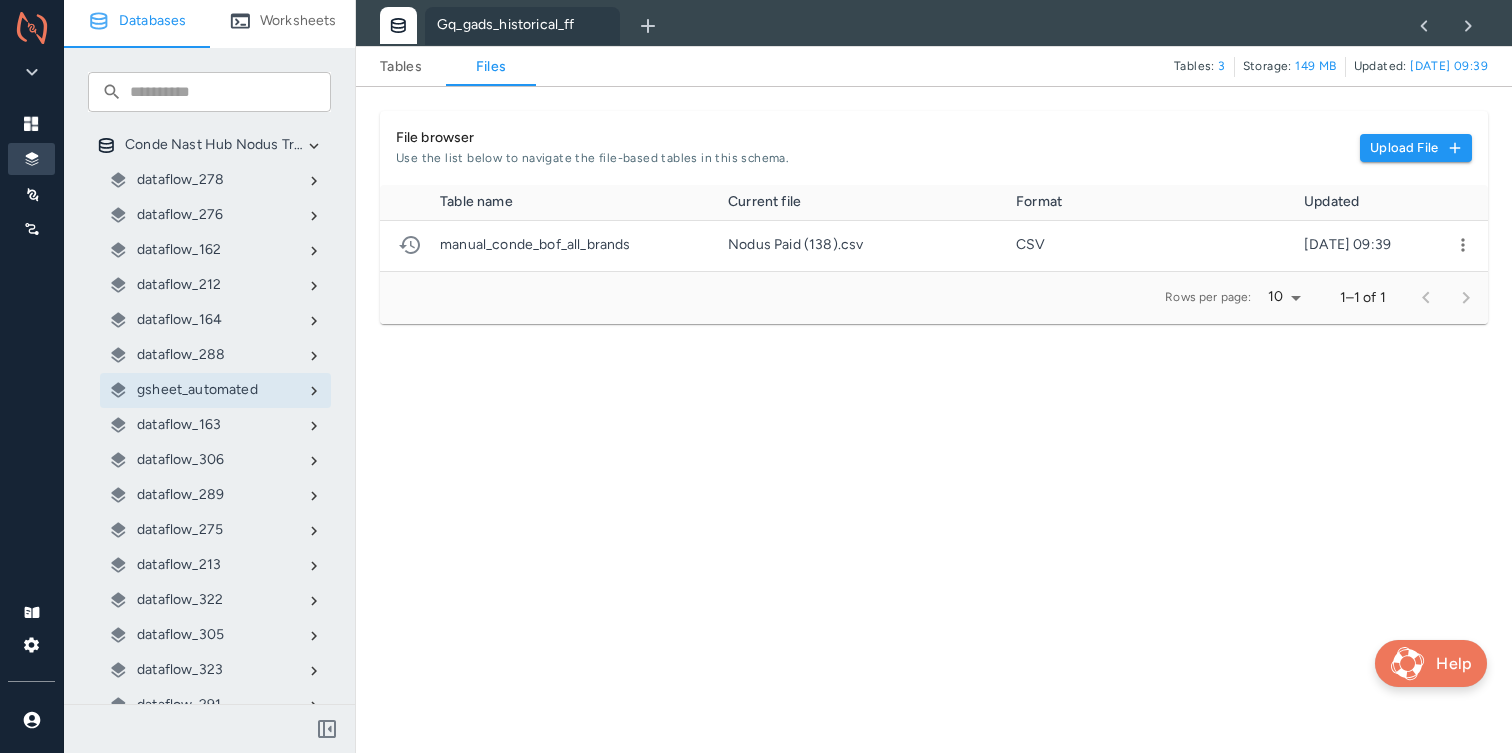 scroll, scrollTop: 1, scrollLeft: 1, axis: both 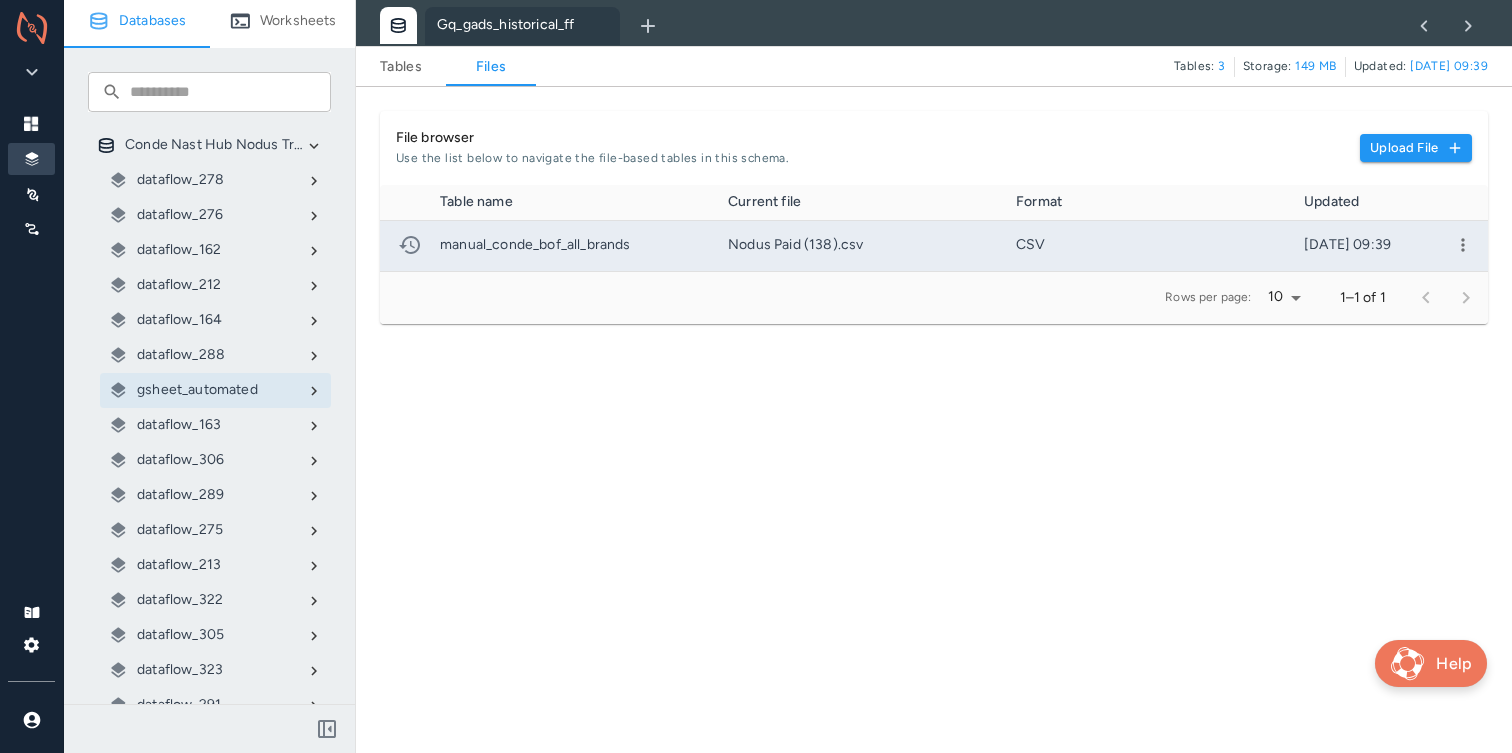 click 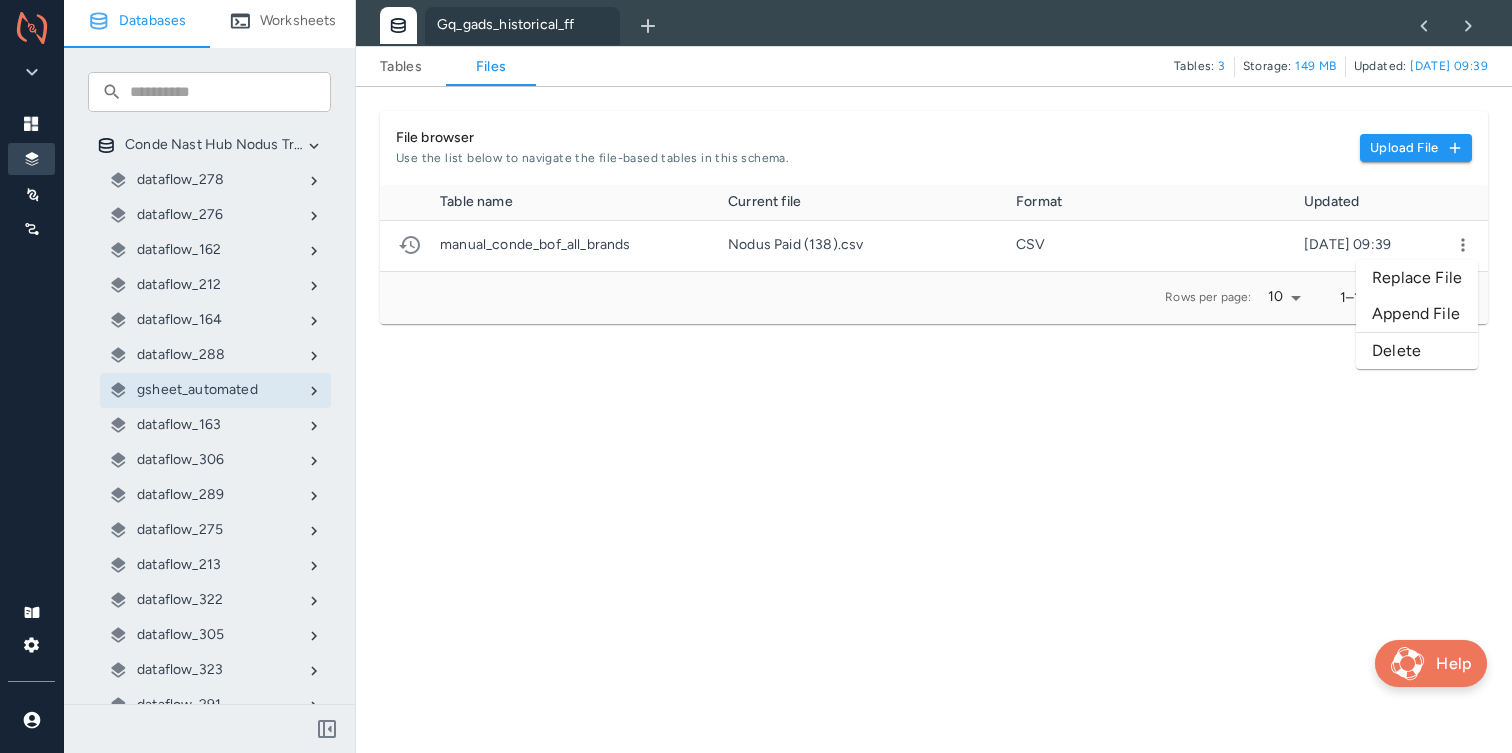 click on "Replace File" at bounding box center [1417, 278] 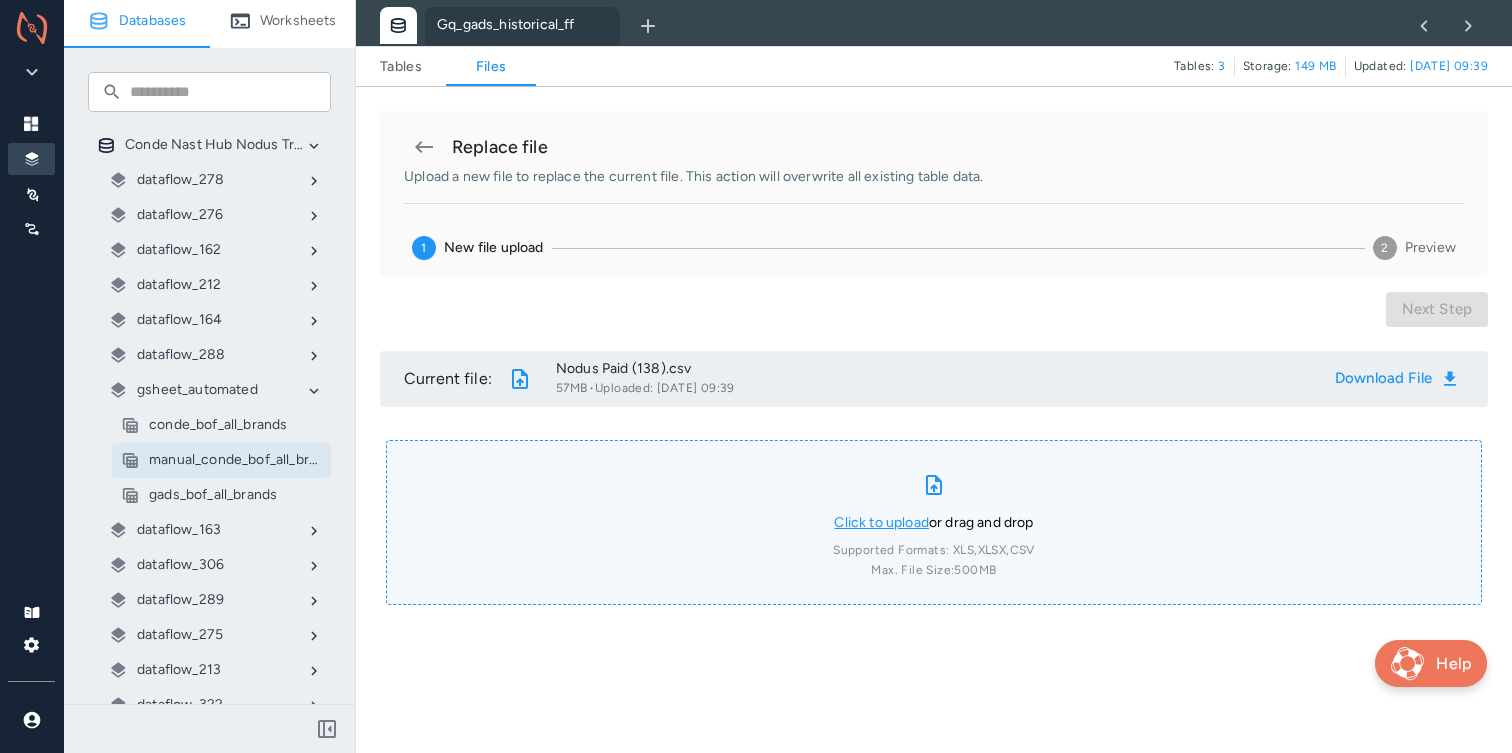 click on "Click to upload" at bounding box center [881, 522] 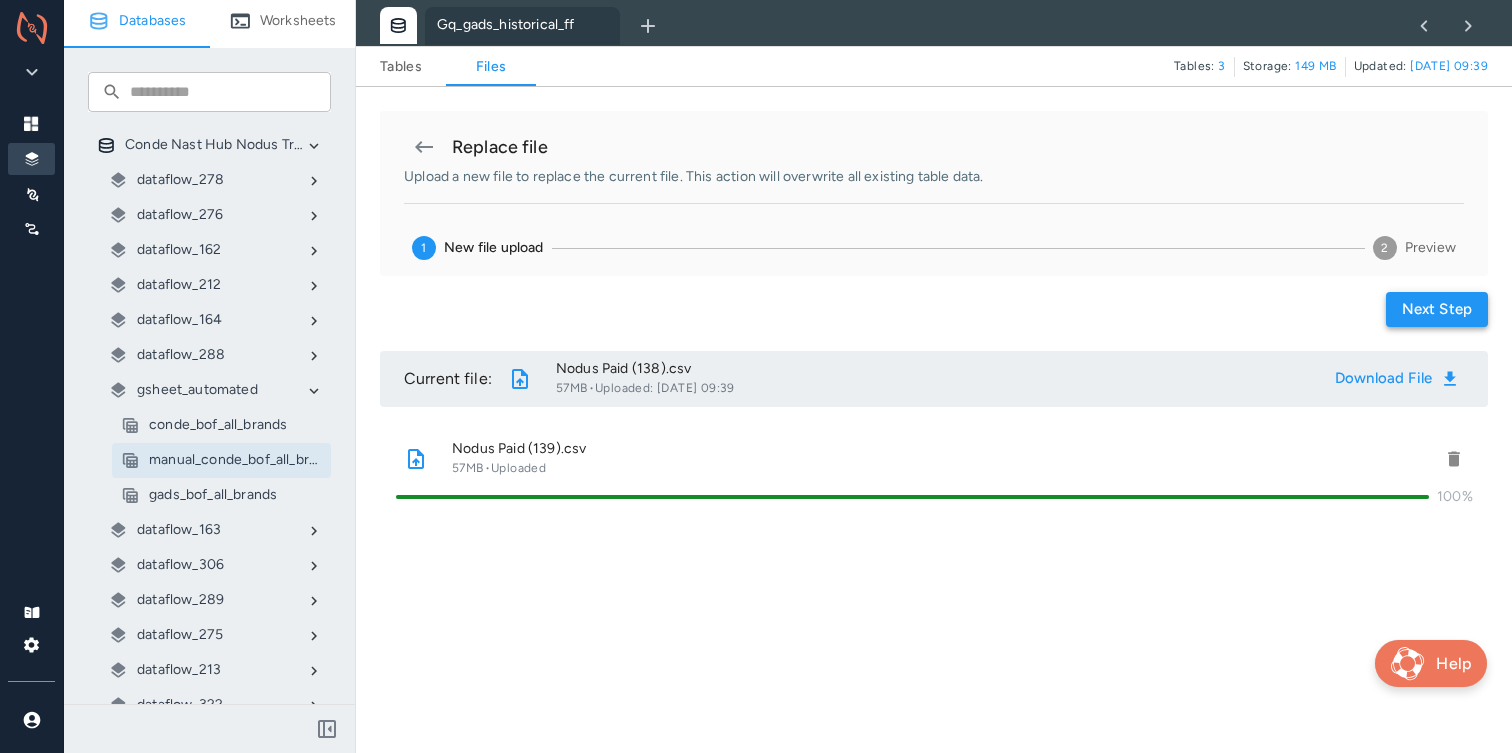 click on "Next step" at bounding box center (1437, 309) 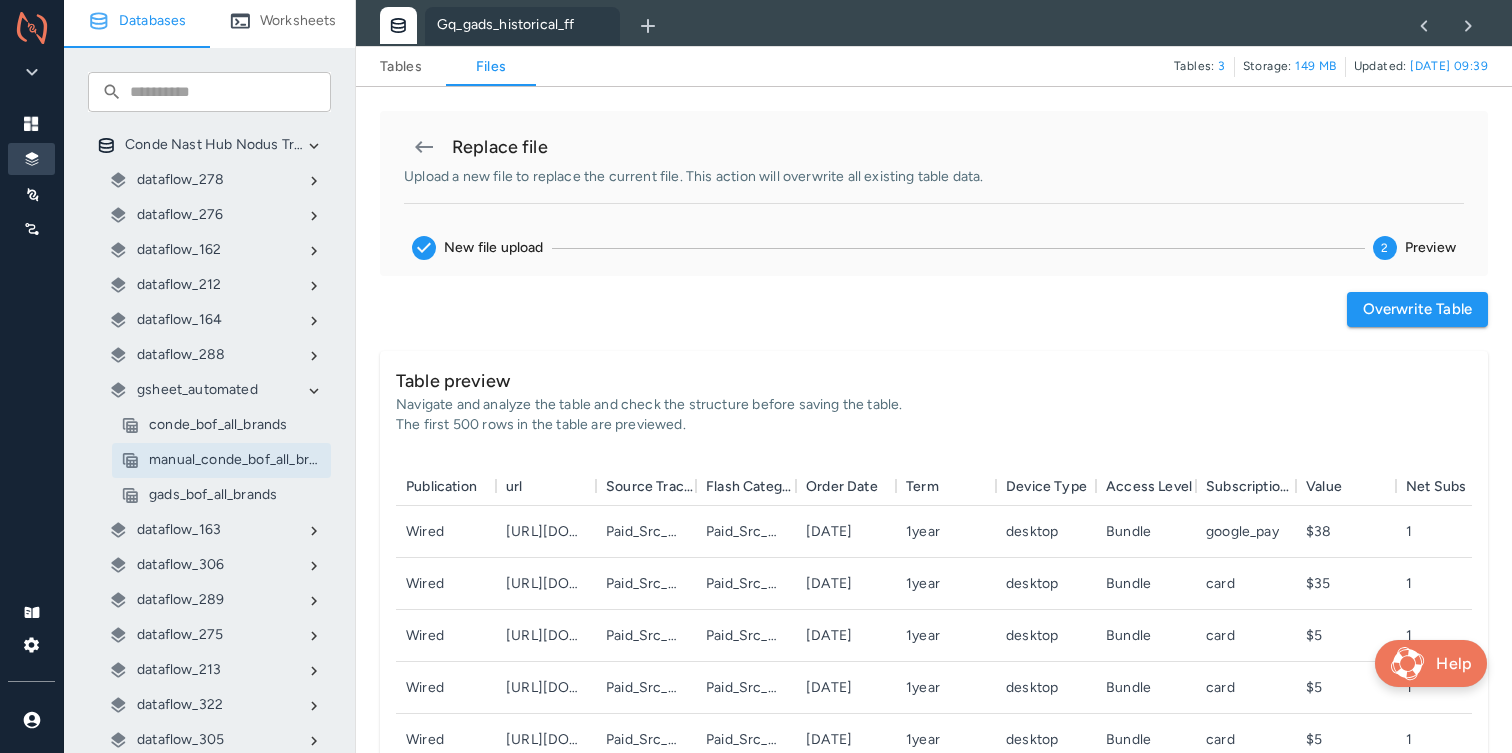 scroll, scrollTop: 1, scrollLeft: 1, axis: both 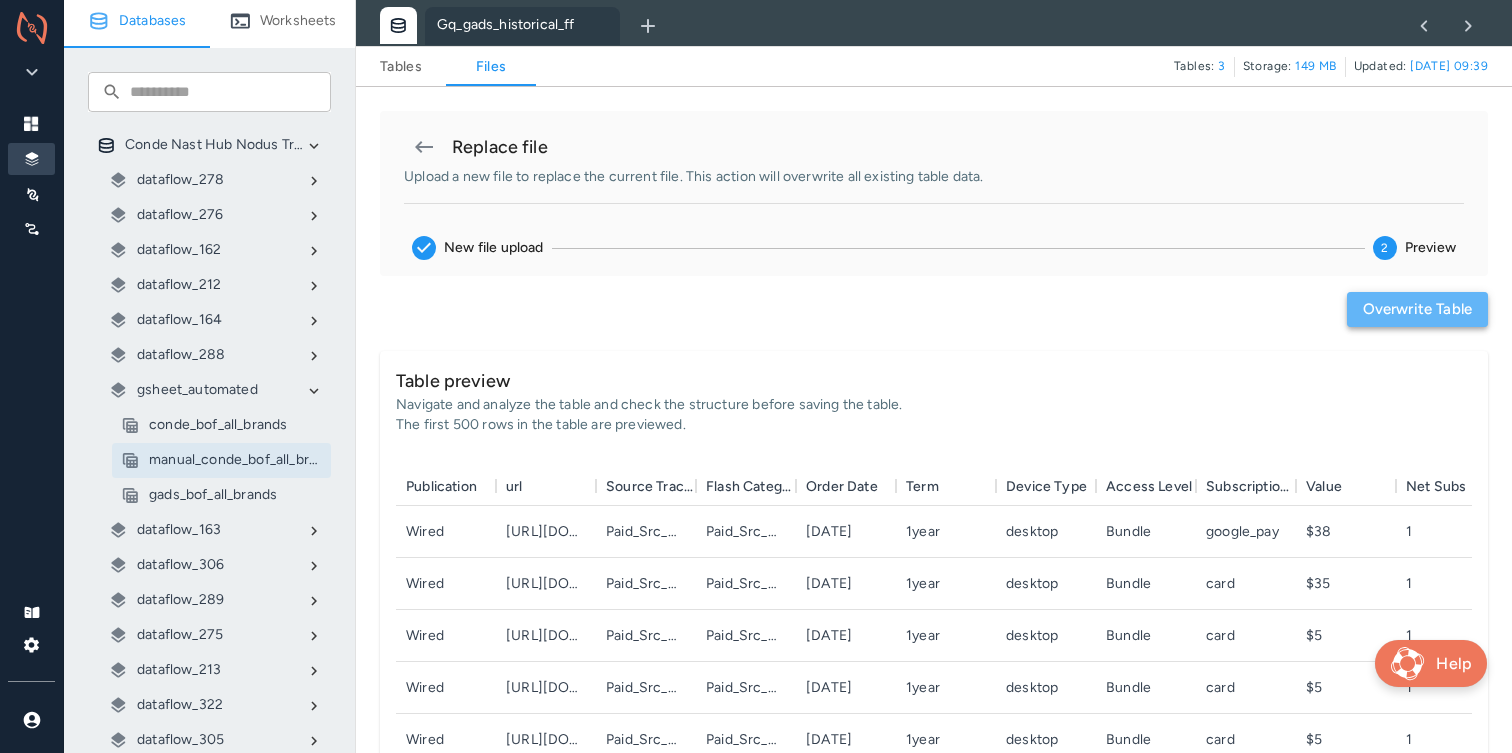 click on "Overwrite table" at bounding box center [1417, 309] 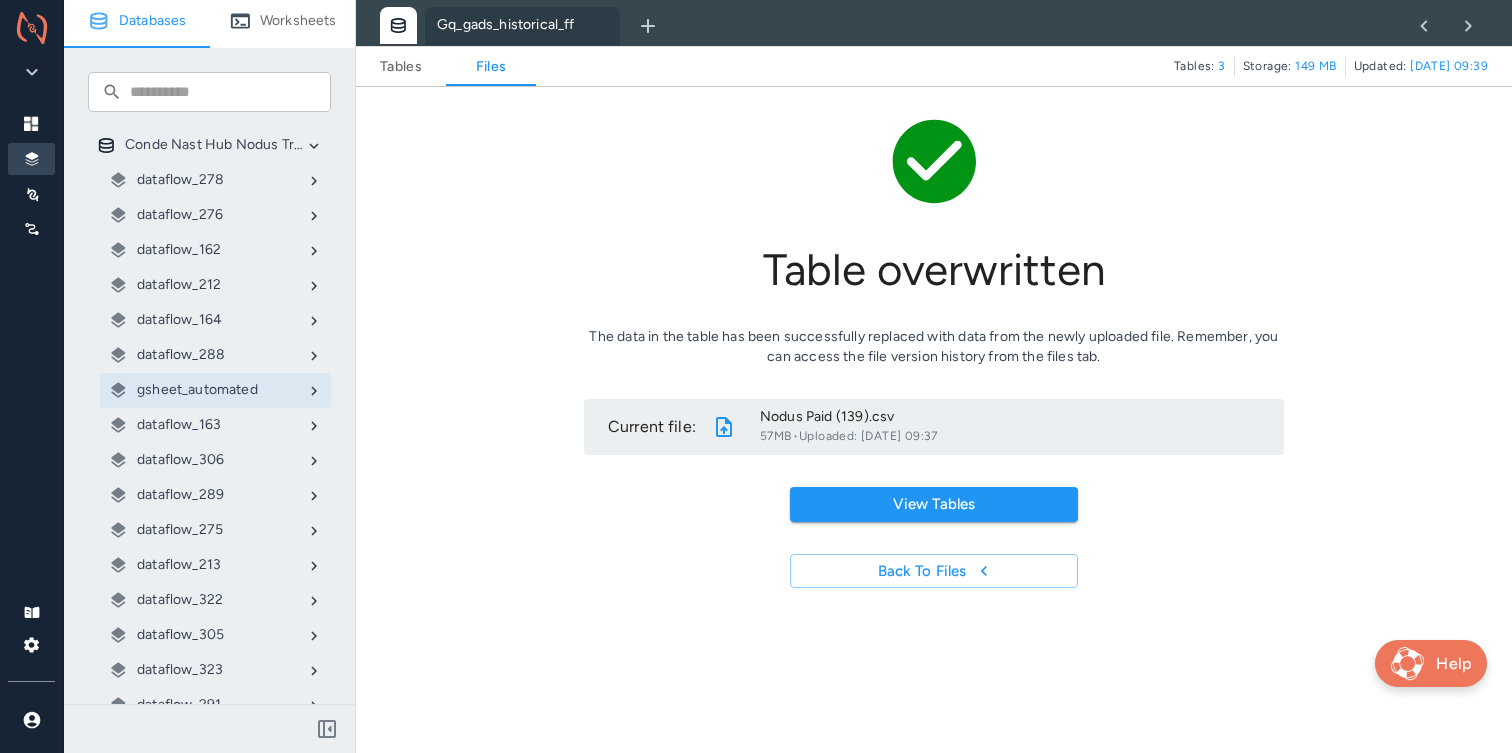 click on "Table overwritten The data in the table has been successfully replaced with data from the newly uploaded file. Remember, you can access the file  version history from the files tab. Current file: Nodus Paid (139).csv 57MB · Uploaded: [DATE] 09:37 View tables Back to files" at bounding box center (934, 349) 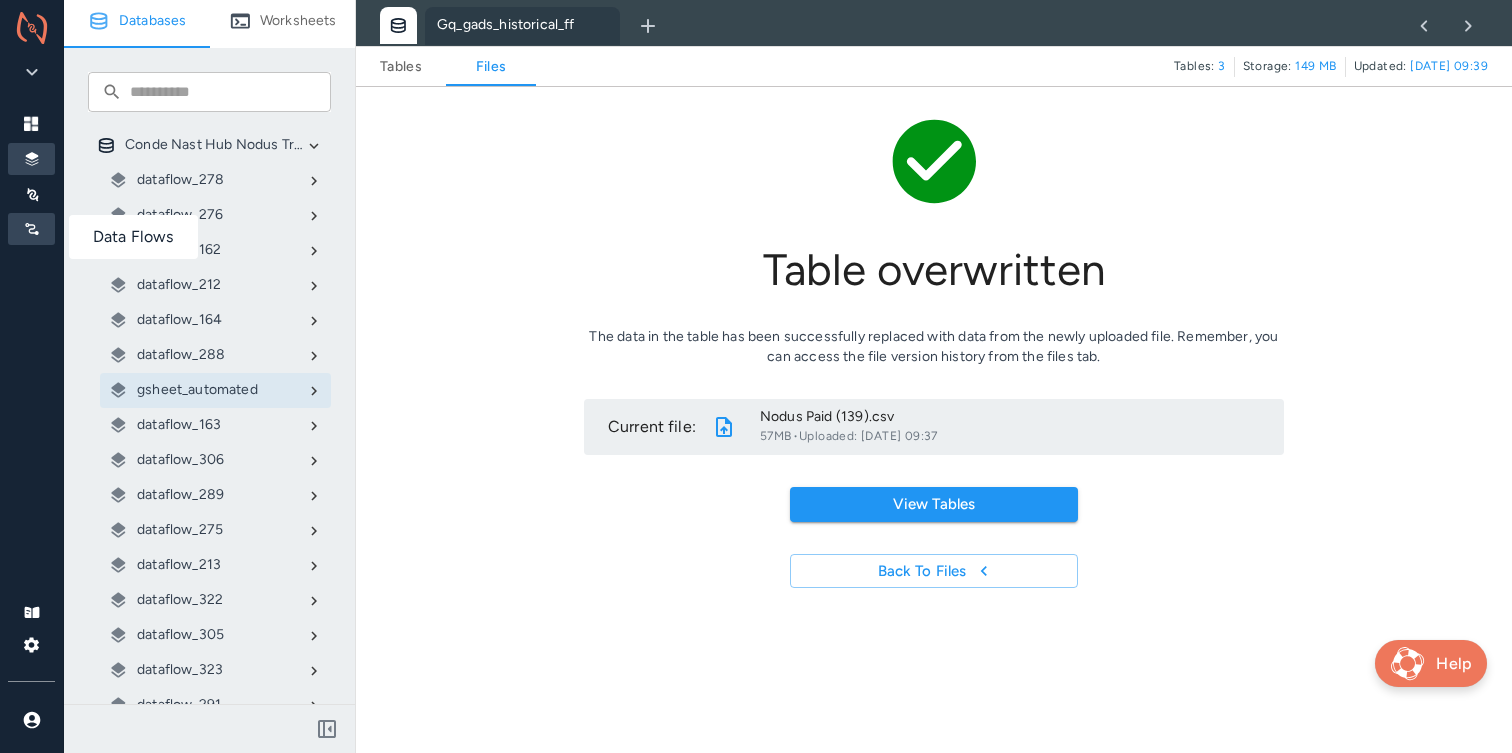 click at bounding box center [31, 229] 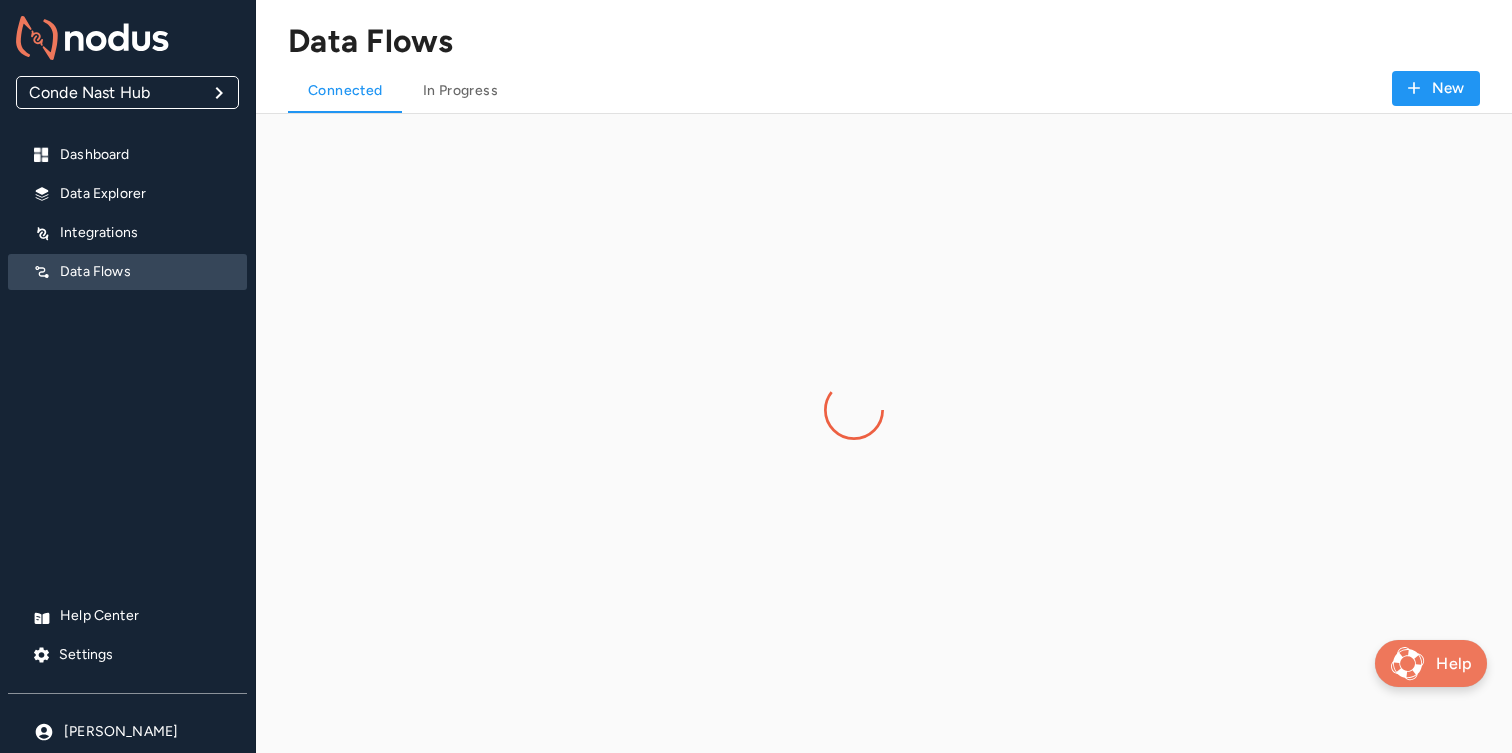 click at bounding box center (884, 482) 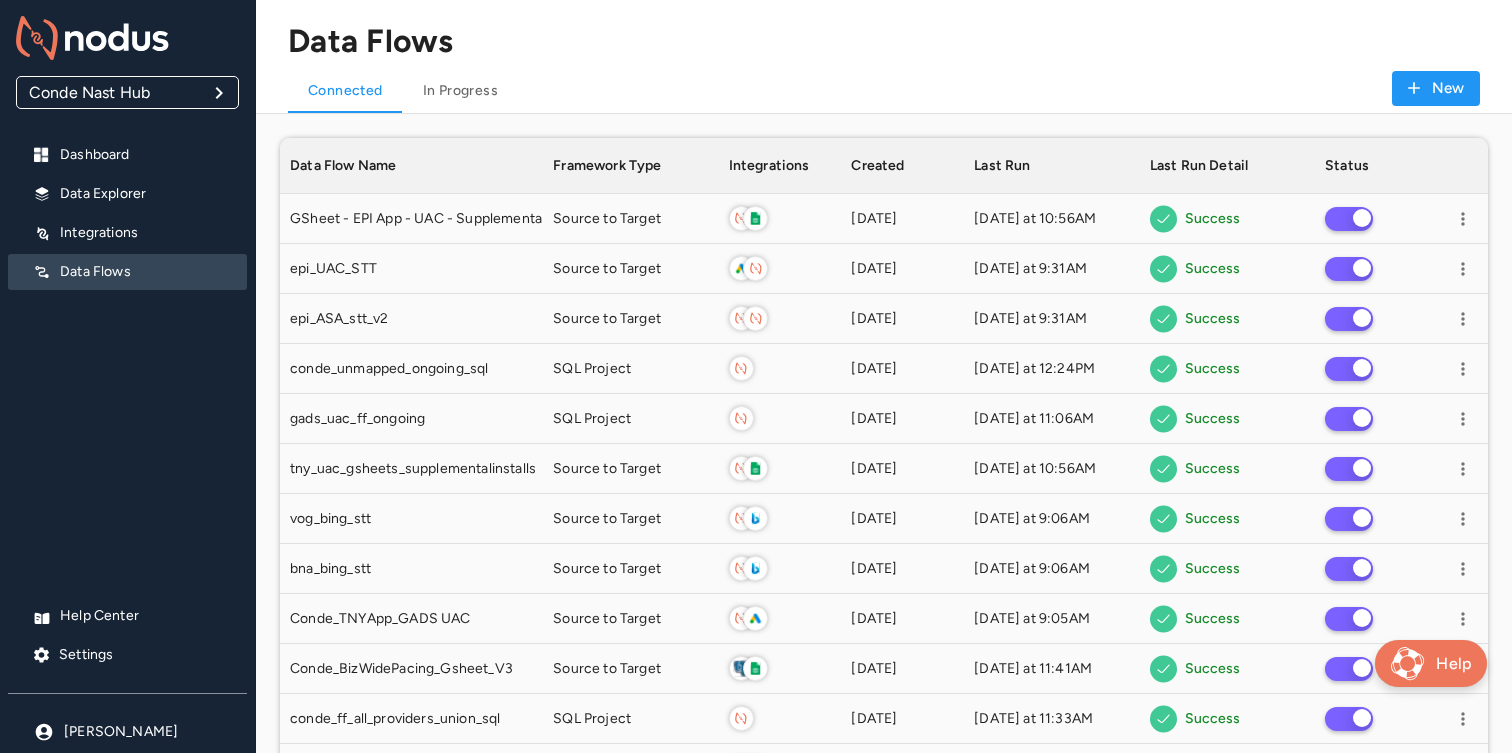 scroll, scrollTop: 1, scrollLeft: 1, axis: both 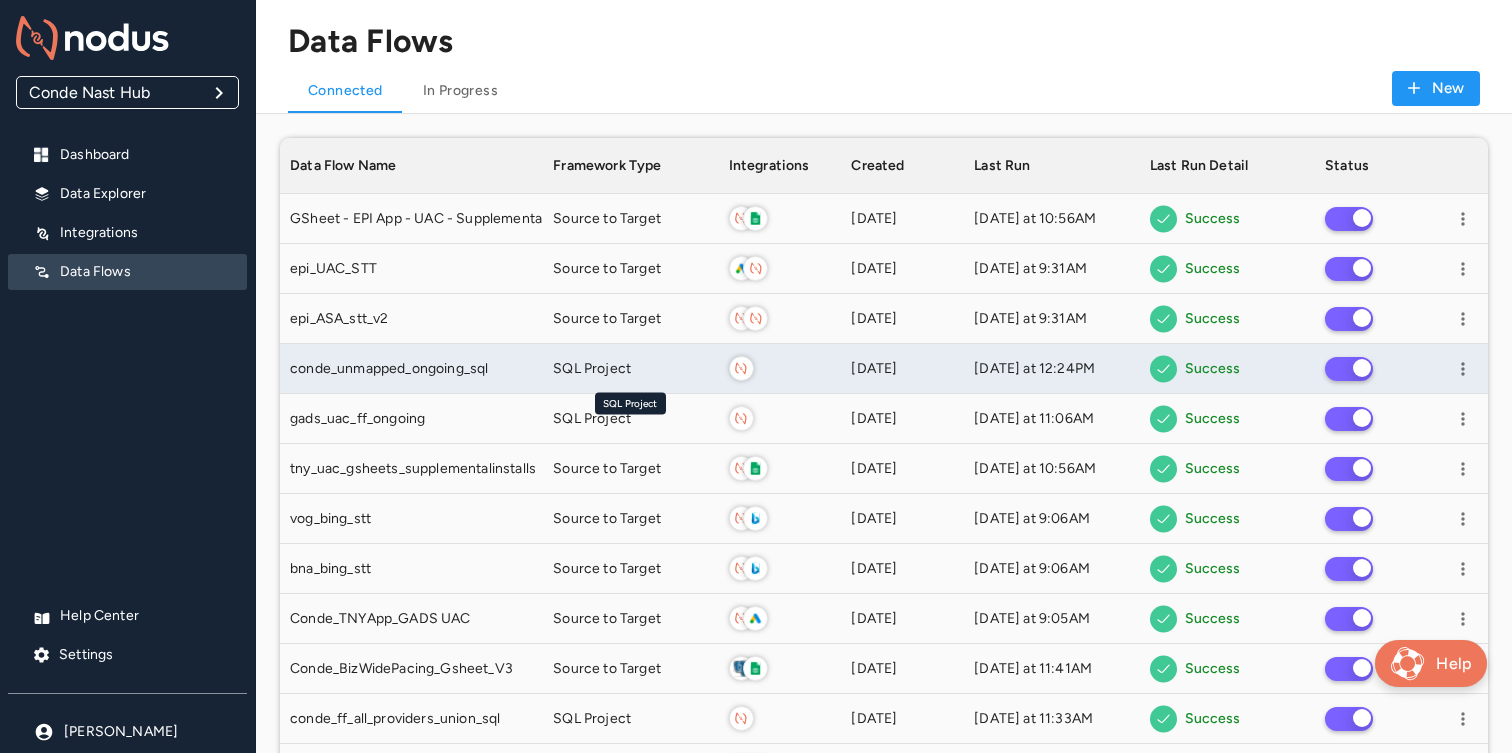 click on "SQL Project" at bounding box center [592, 369] 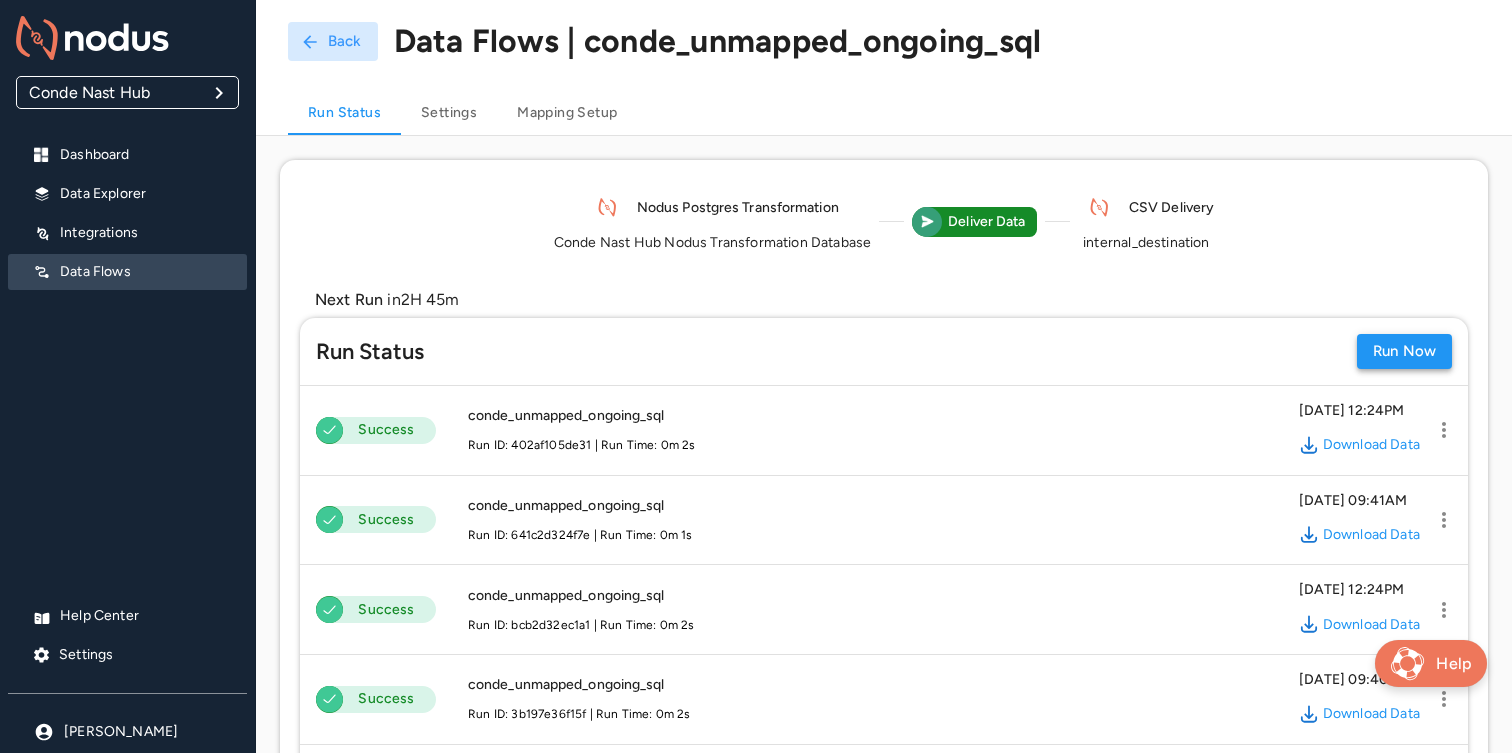click on "Run Now" at bounding box center (1404, 351) 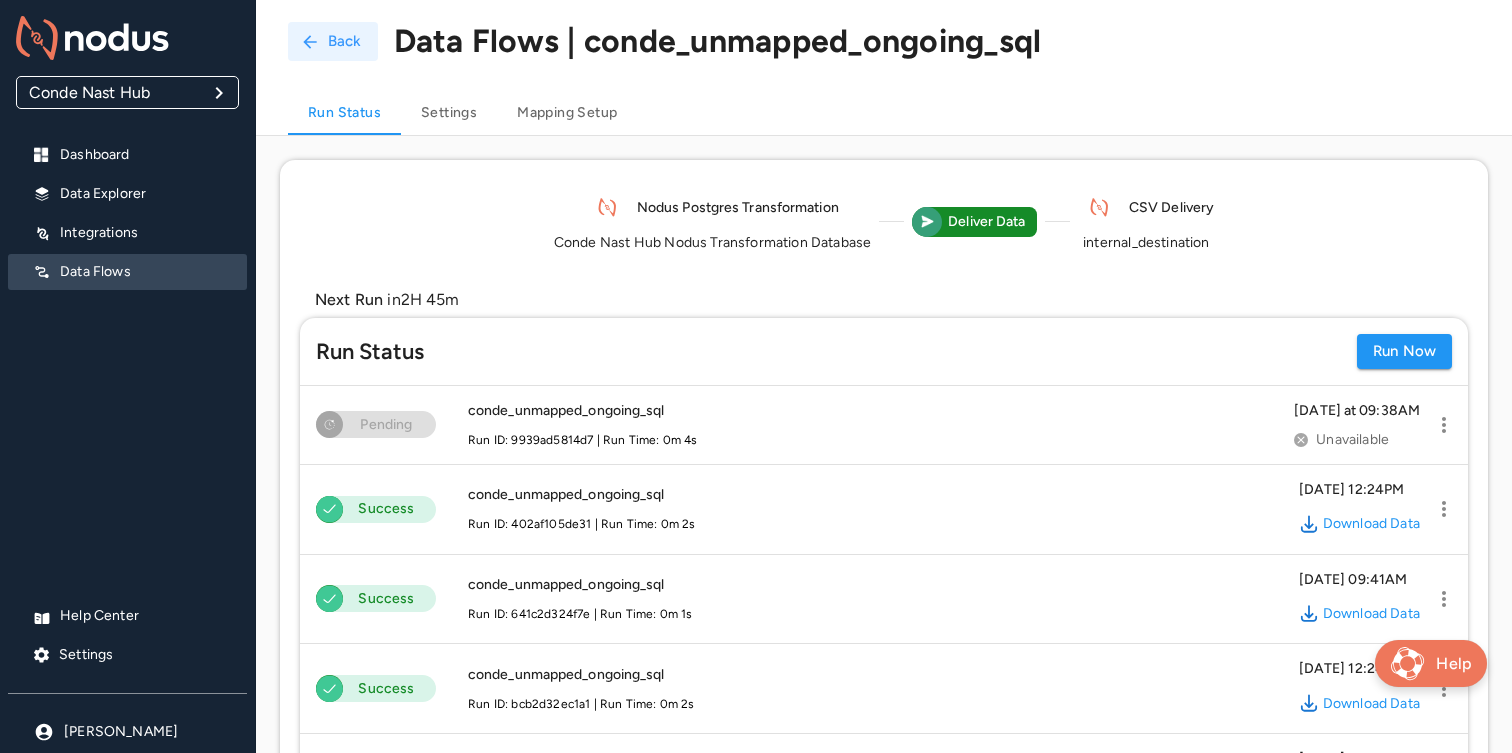 click on "Back" at bounding box center (333, 41) 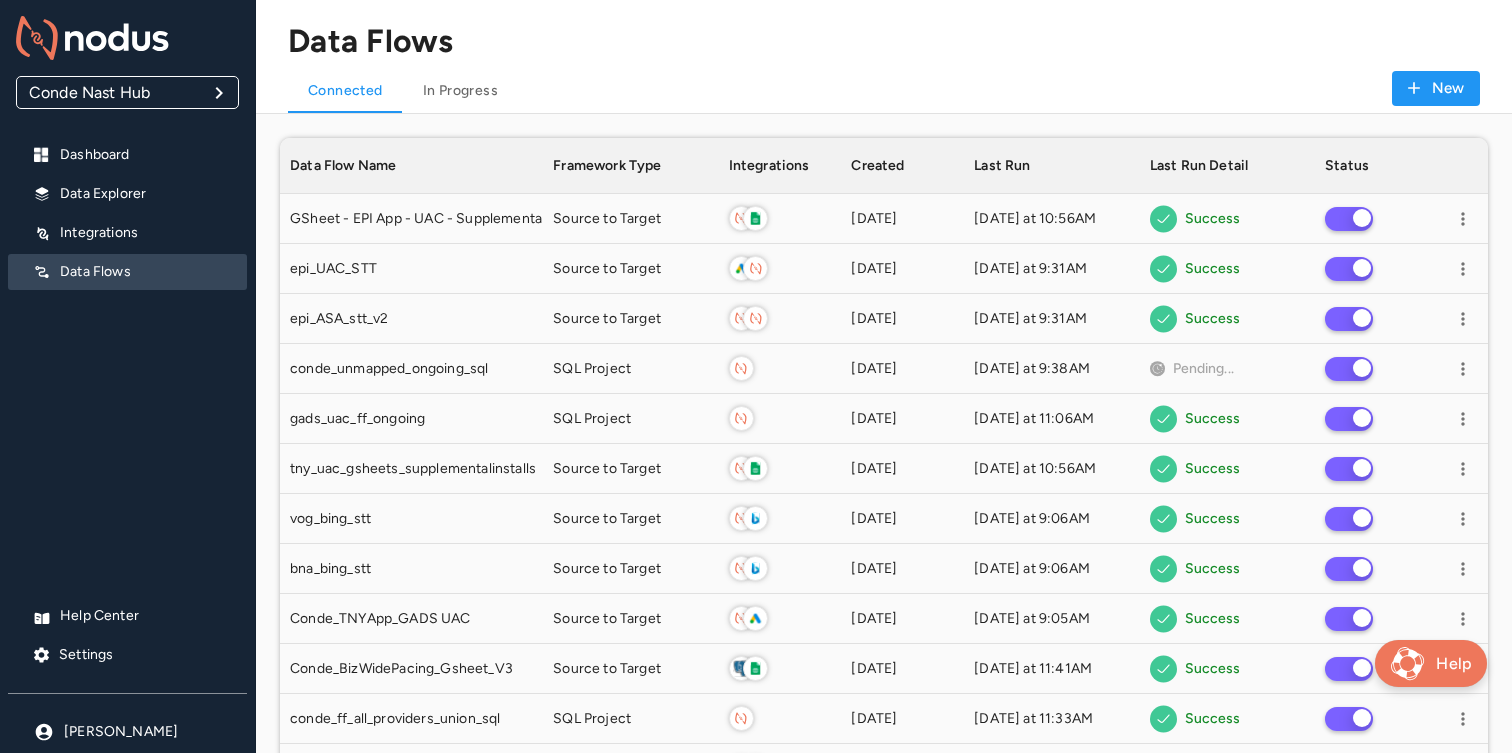scroll, scrollTop: 1, scrollLeft: 1, axis: both 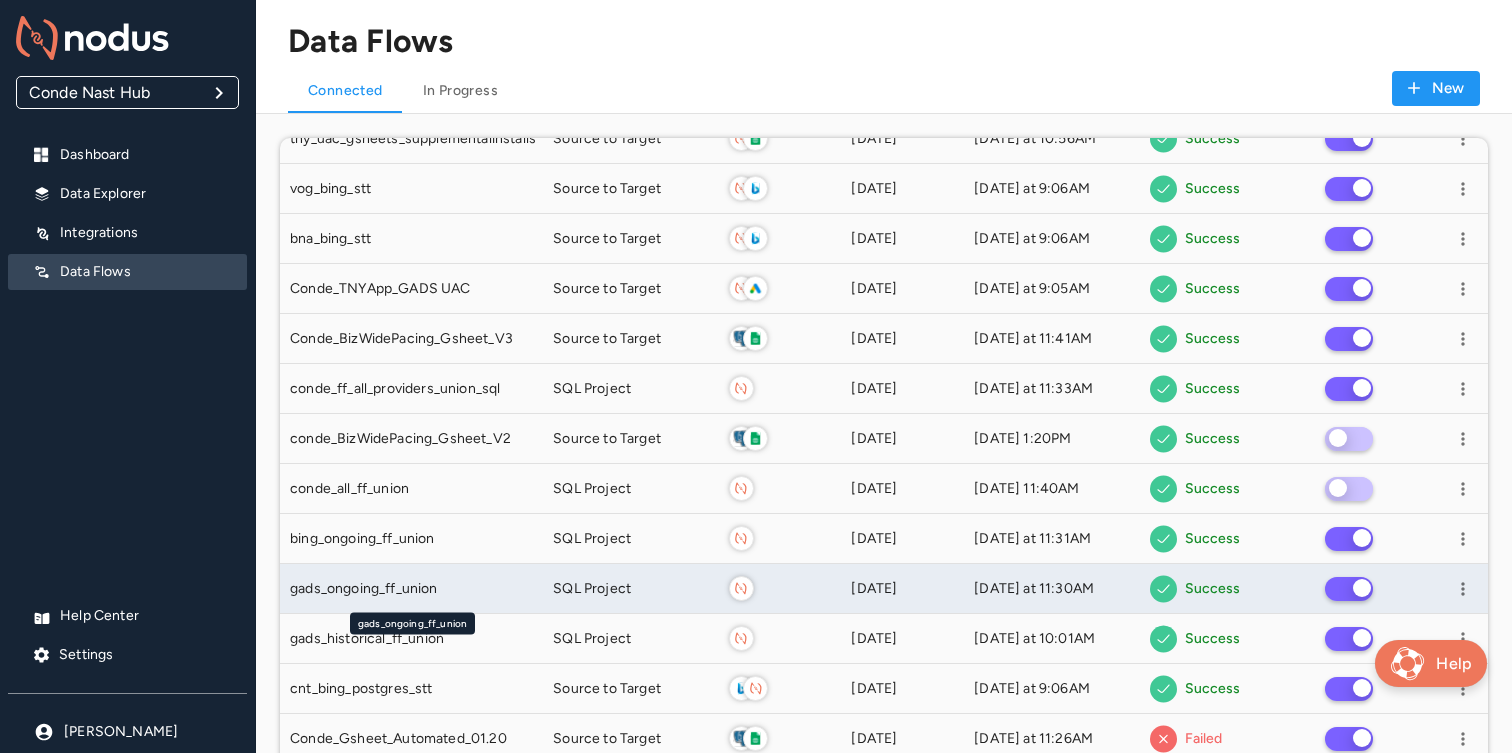 click on "gads_ongoing_ff_union" at bounding box center [411, 589] 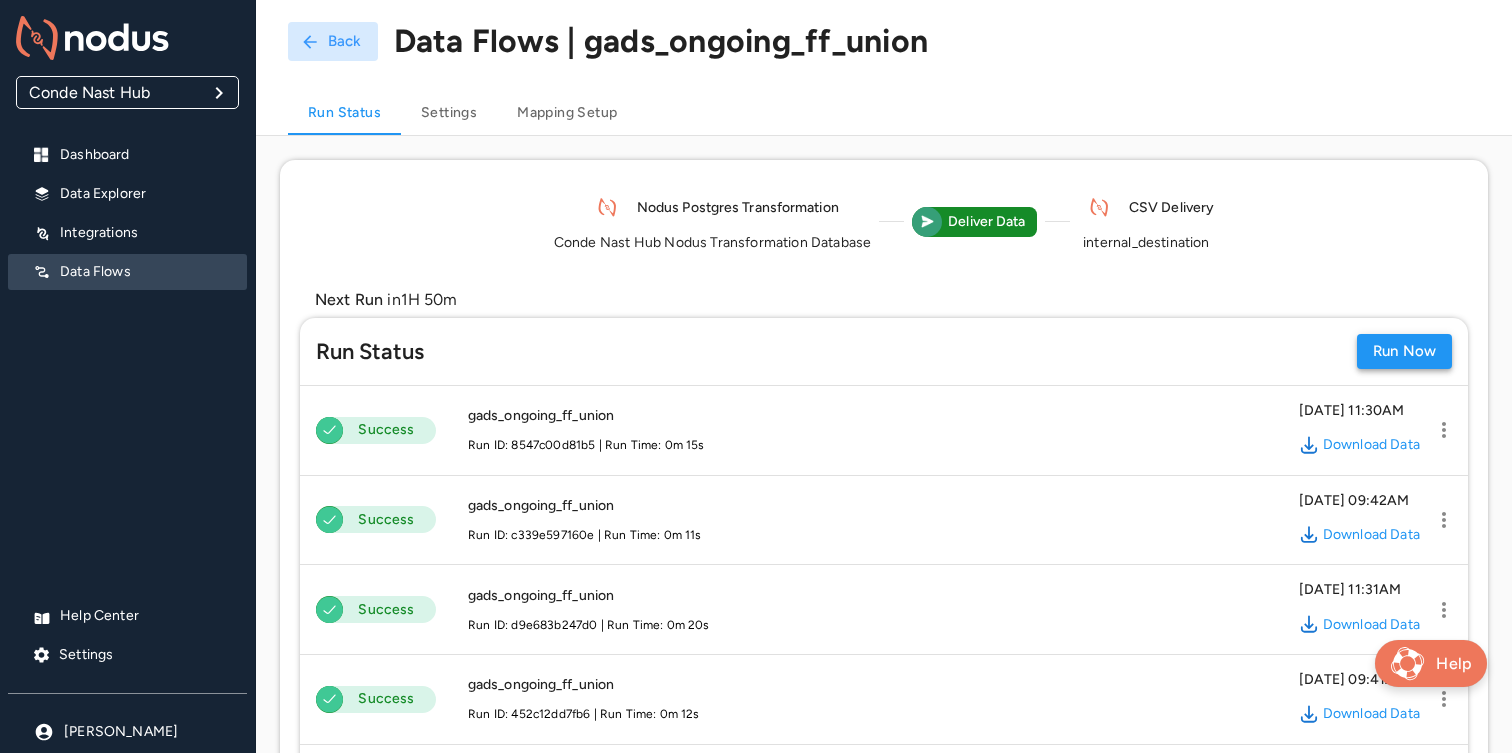 click on "Run Now" at bounding box center [1404, 351] 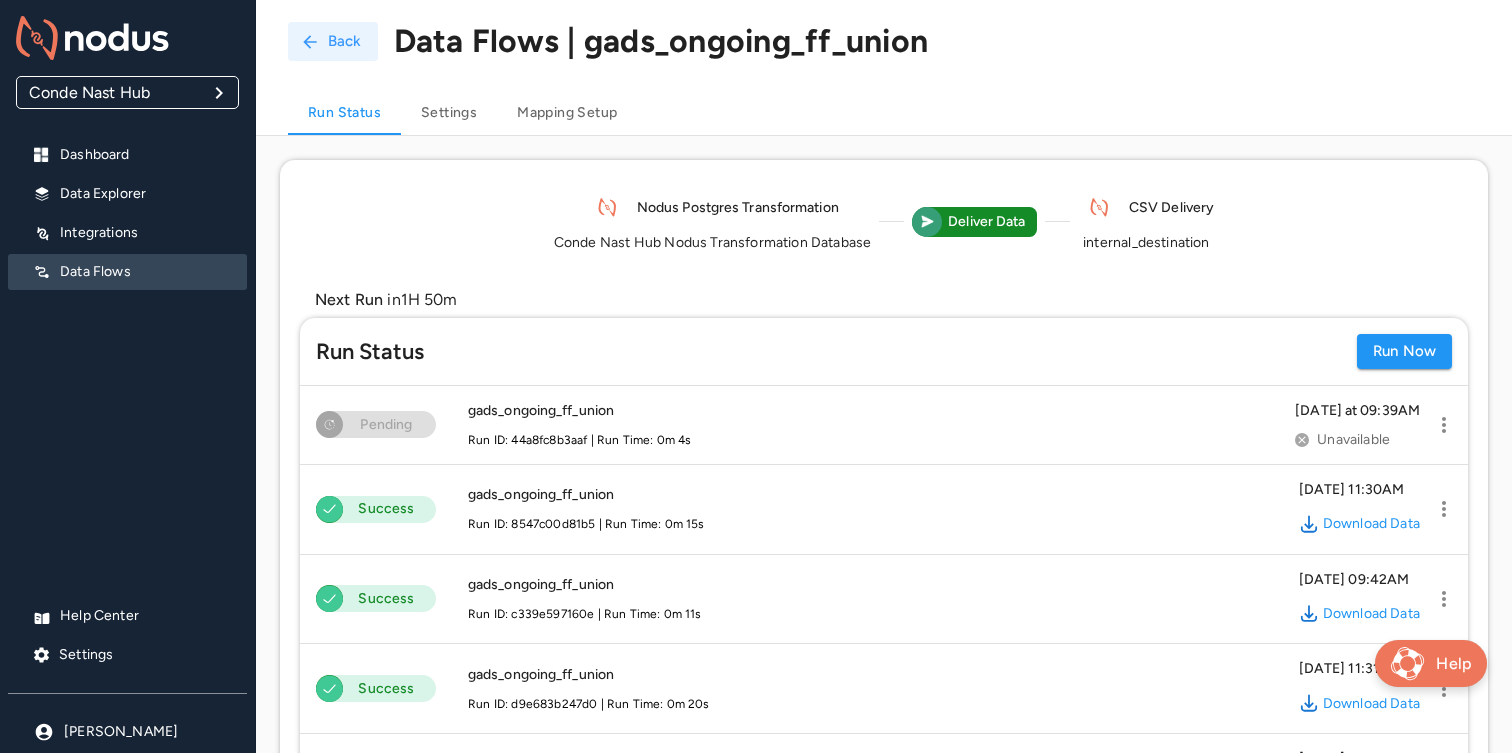 click on "Back" at bounding box center (333, 41) 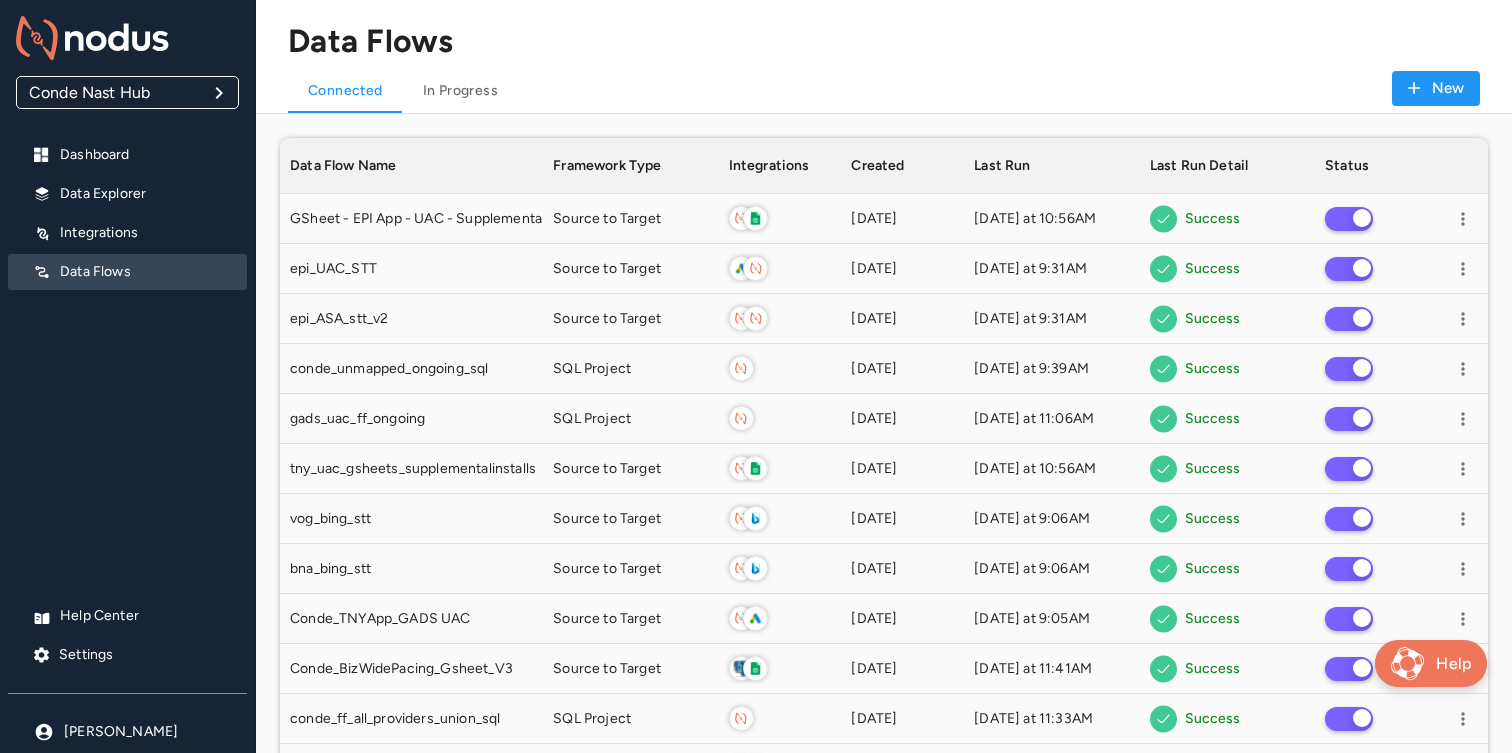 scroll, scrollTop: 2856, scrollLeft: 1208, axis: both 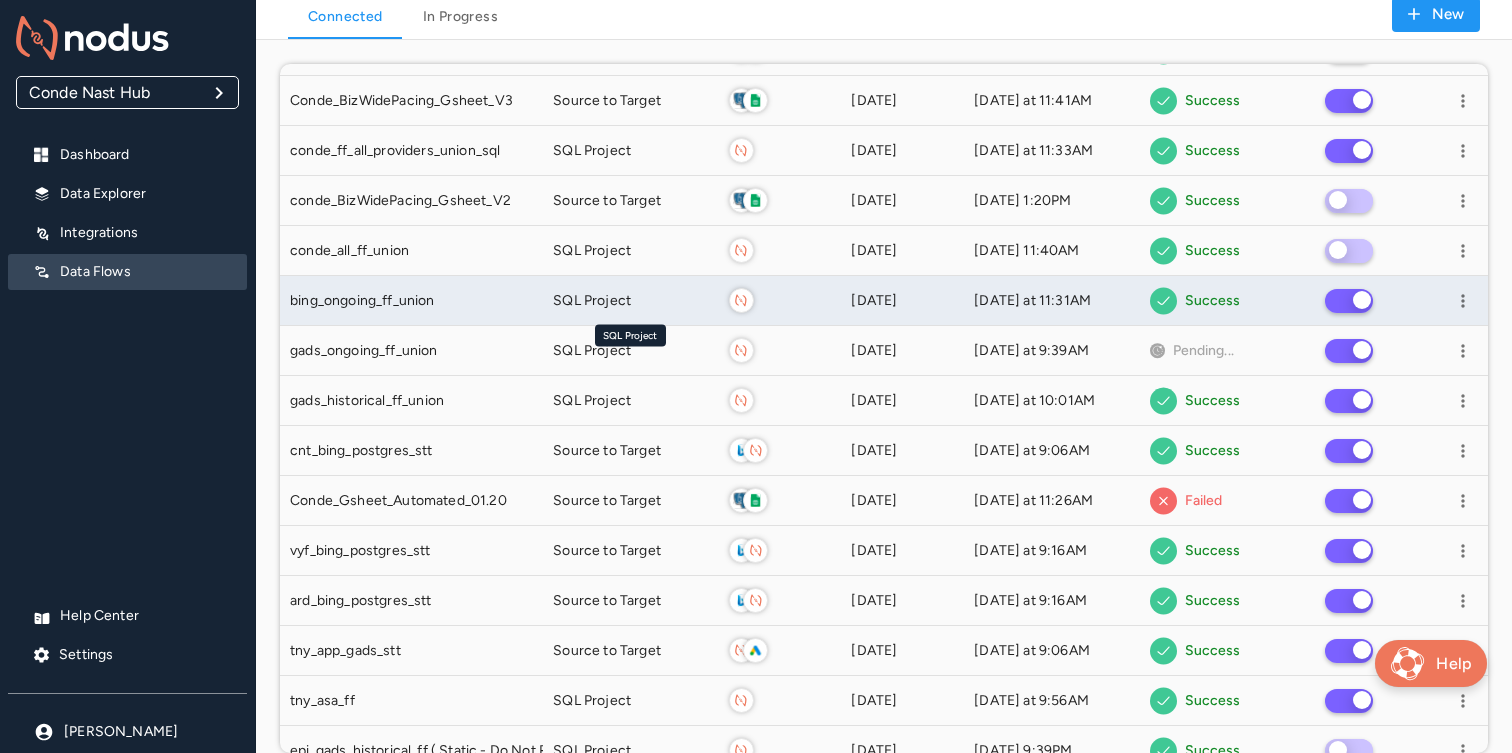 click on "SQL Project" at bounding box center (630, 301) 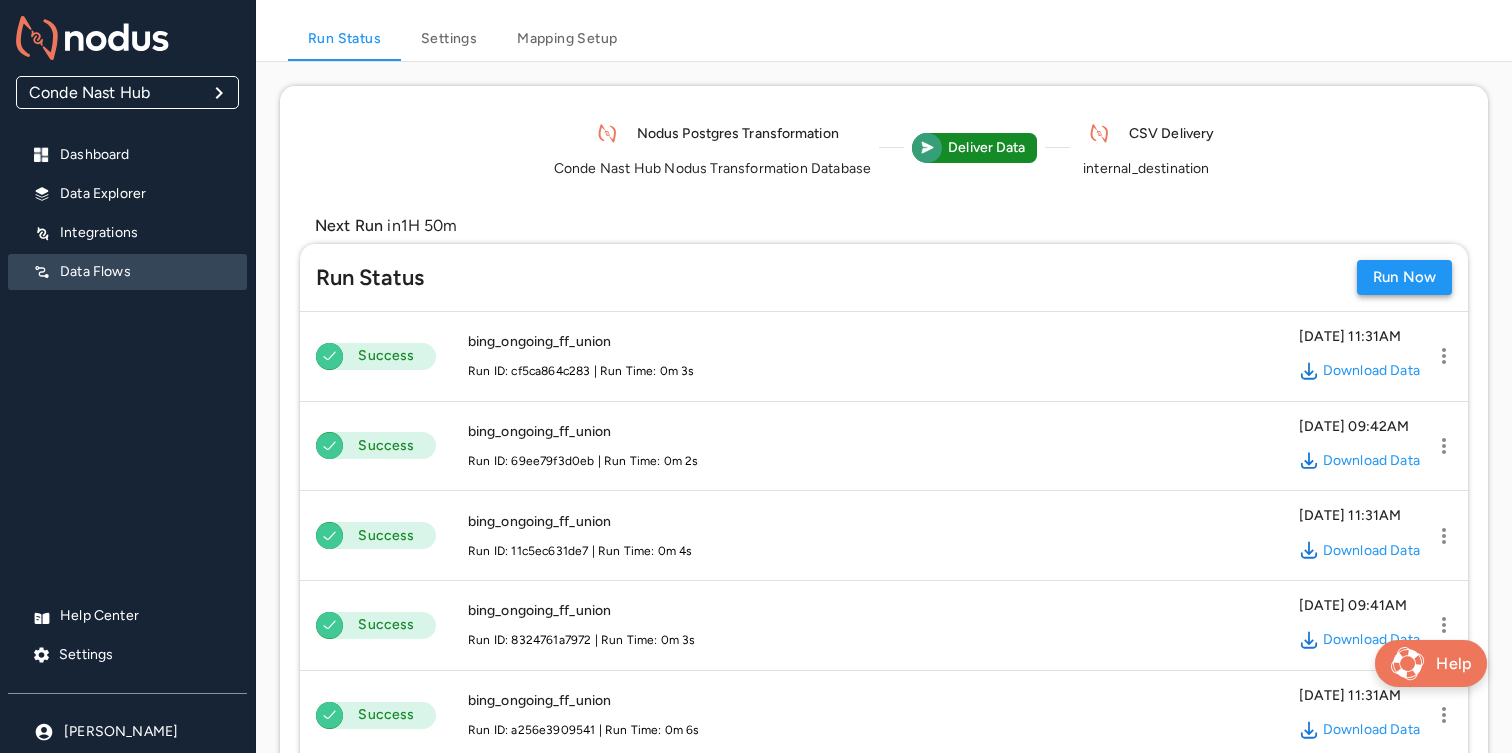 click on "Run Now" at bounding box center [1404, 277] 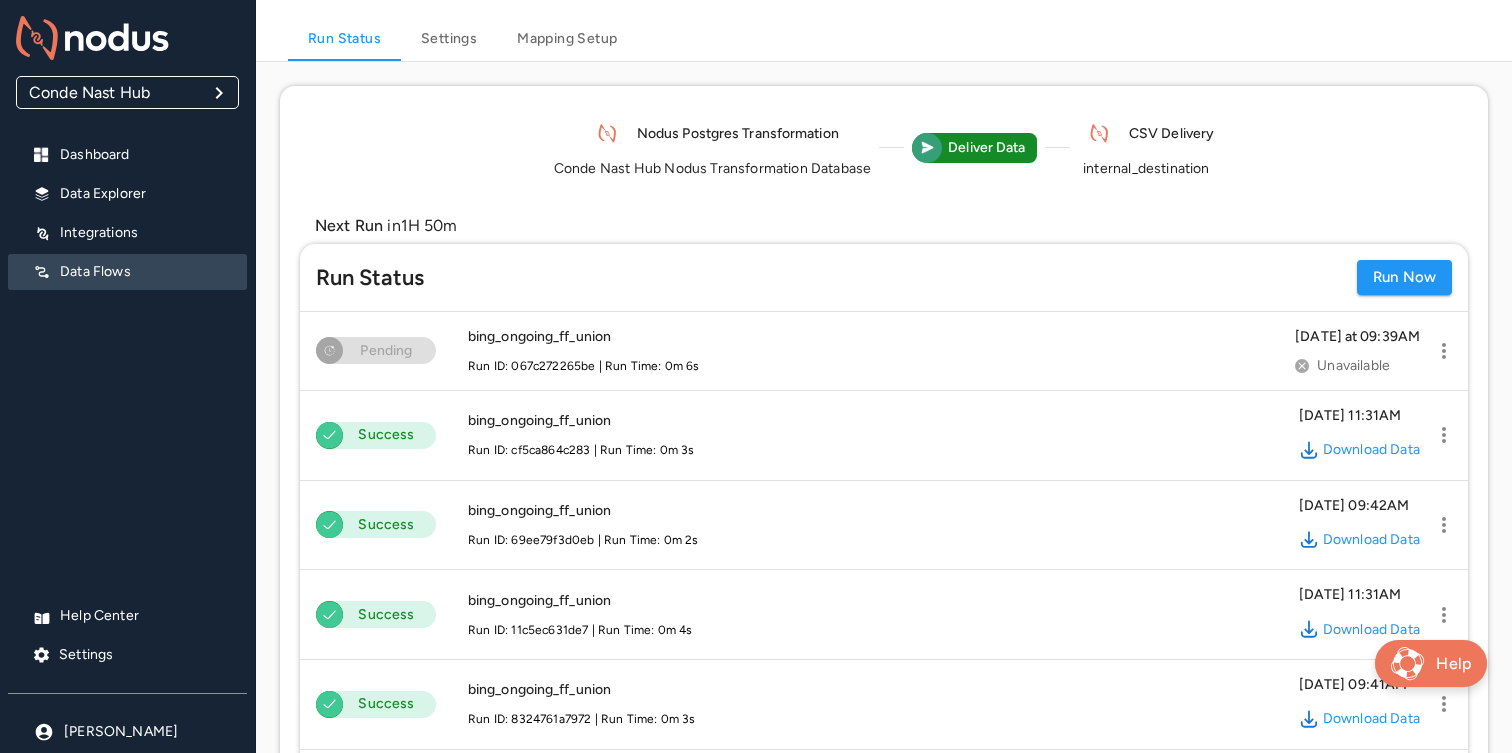 scroll, scrollTop: 0, scrollLeft: 0, axis: both 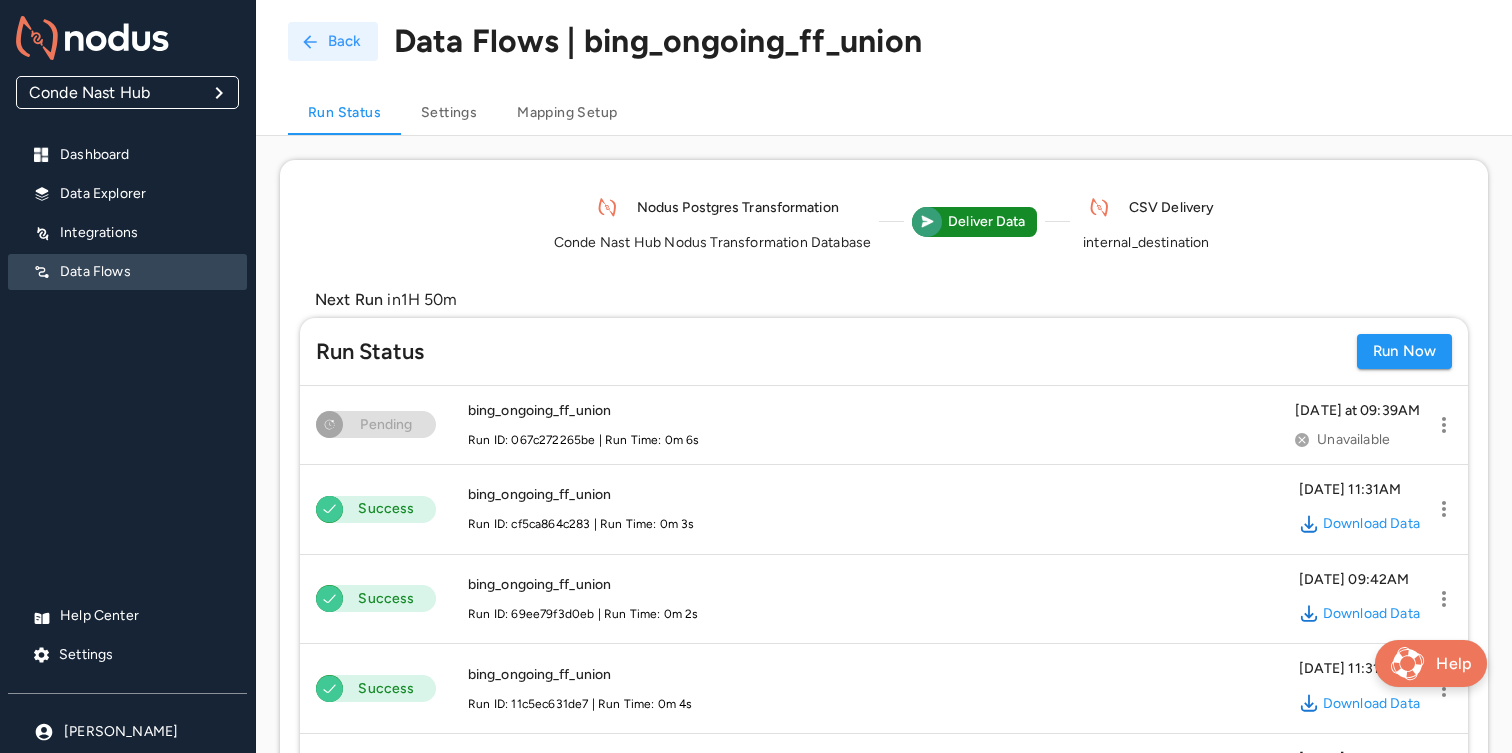 click on "Back" at bounding box center (333, 41) 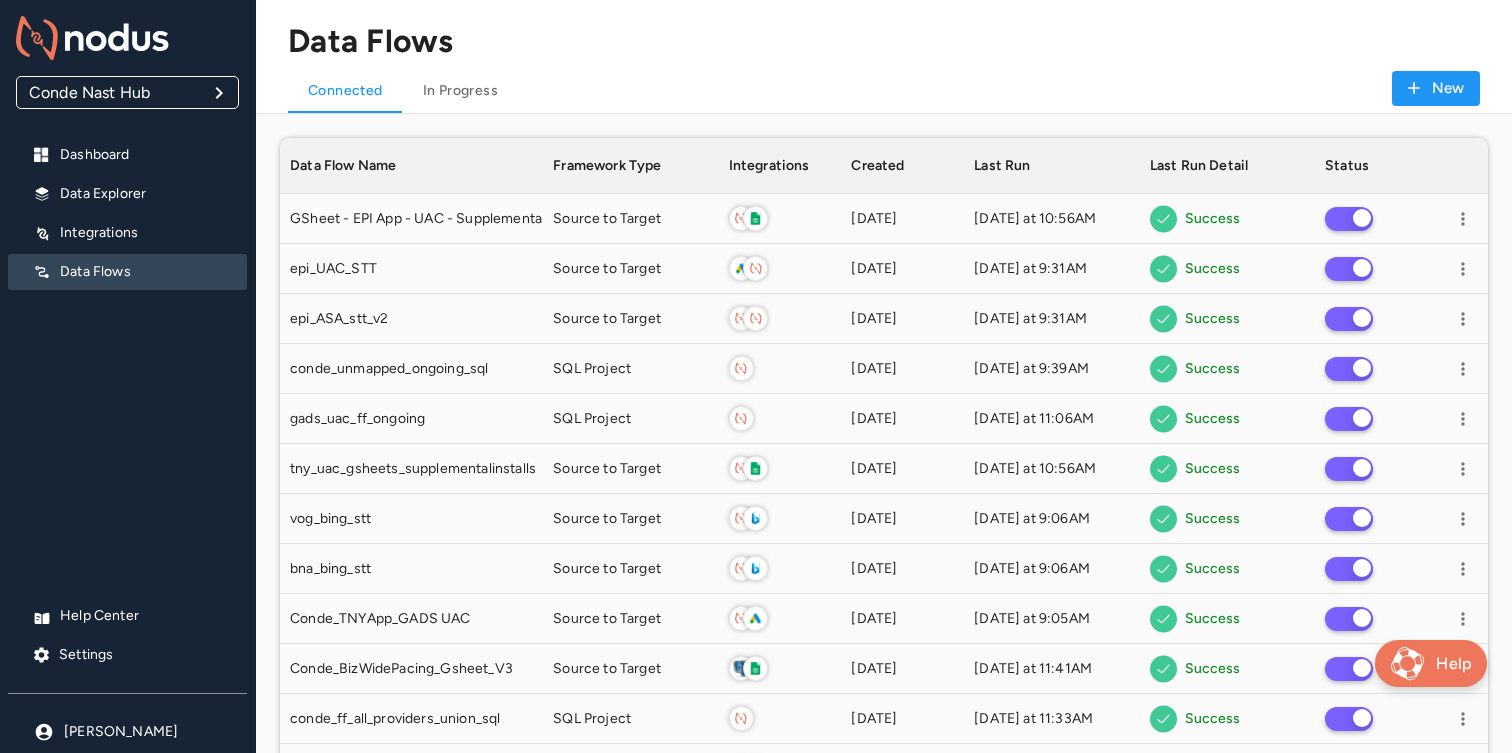 scroll, scrollTop: 1, scrollLeft: 1, axis: both 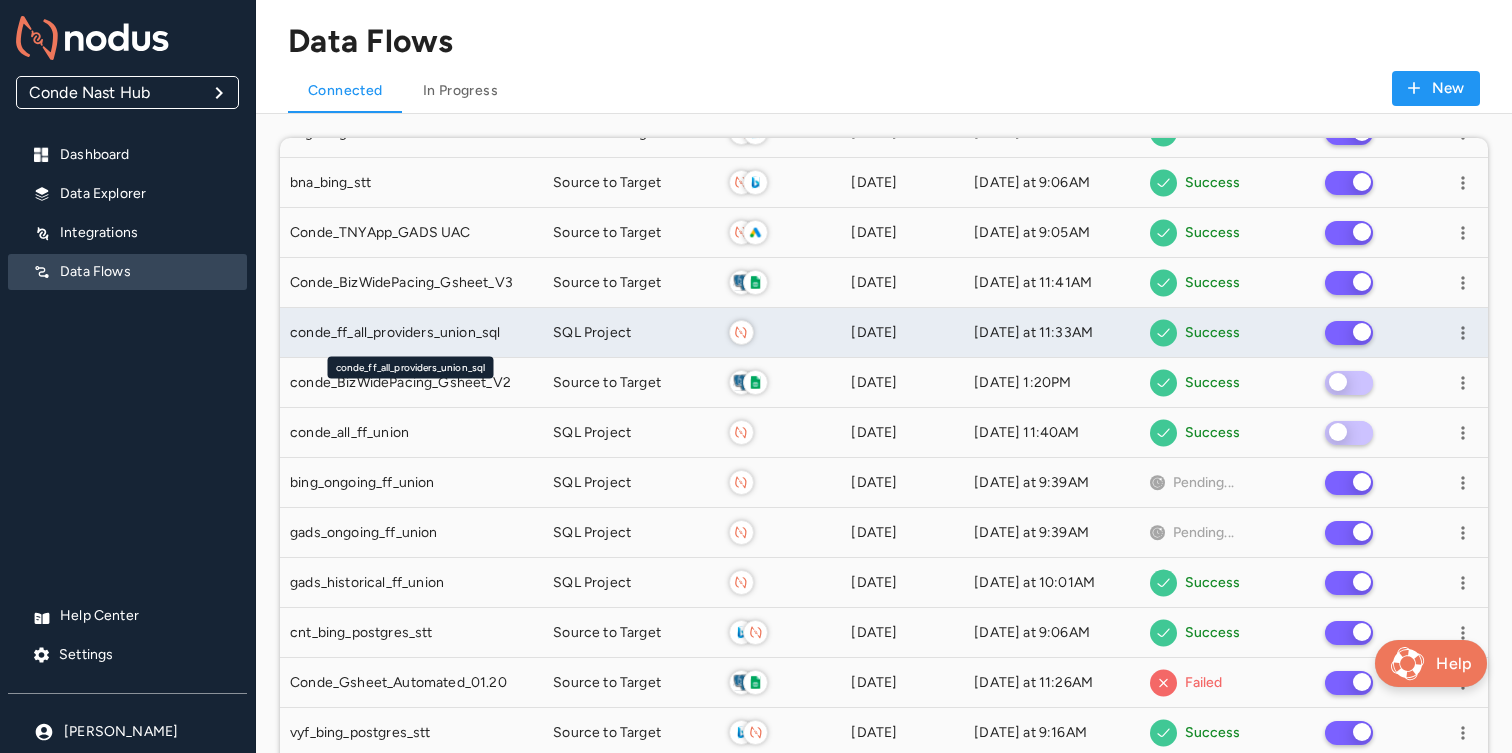 click on "conde_ff_all_providers_union_sql" at bounding box center (395, 333) 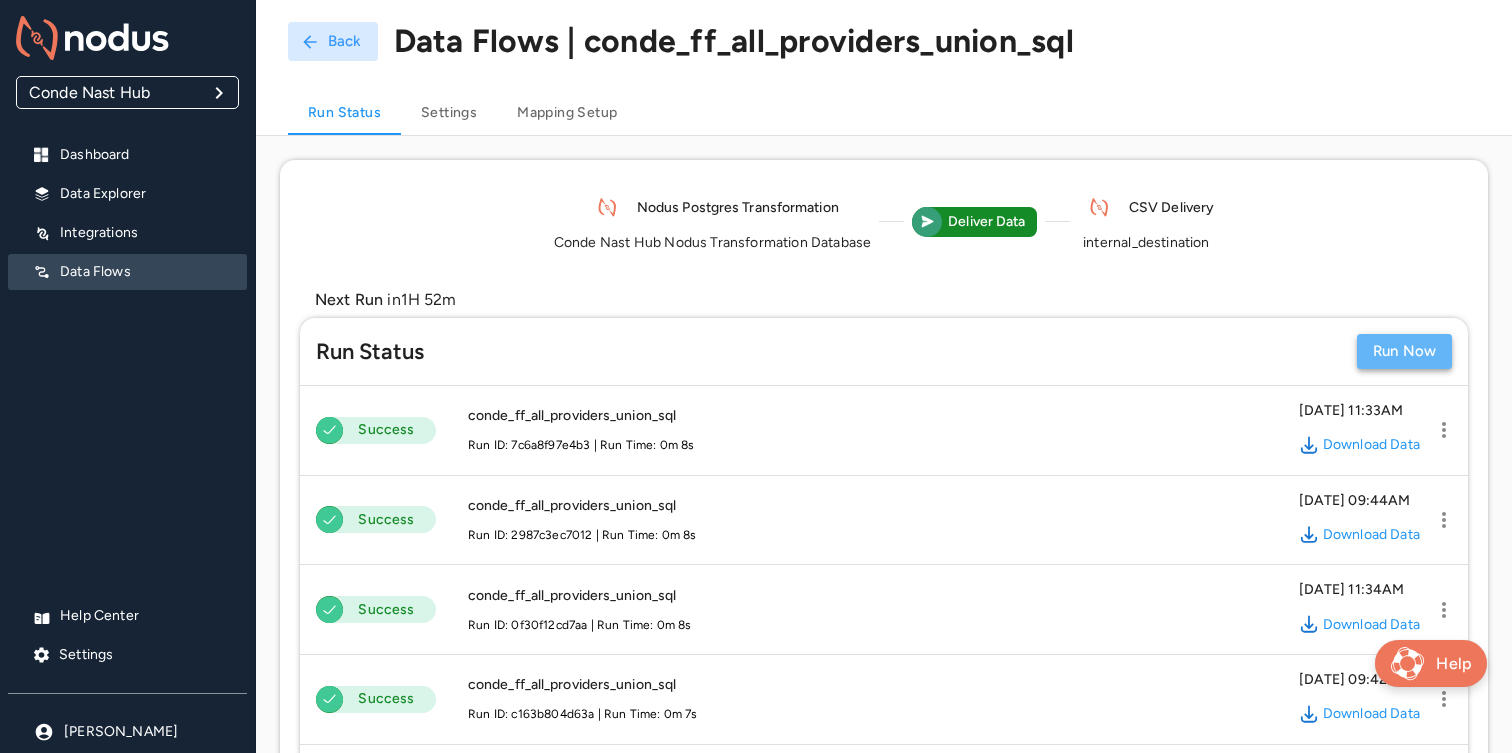 click on "Run Now" at bounding box center [1404, 351] 